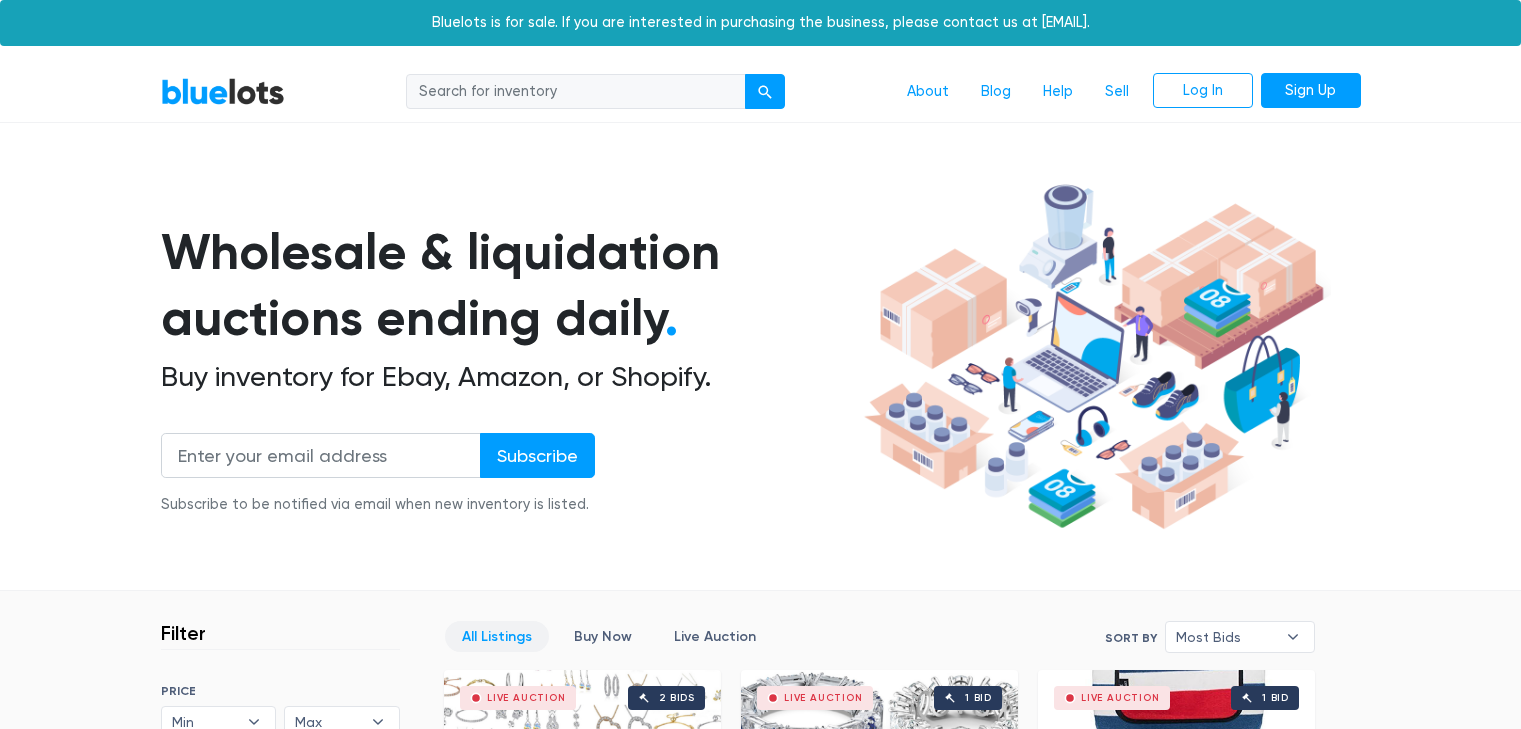 scroll, scrollTop: 0, scrollLeft: 0, axis: both 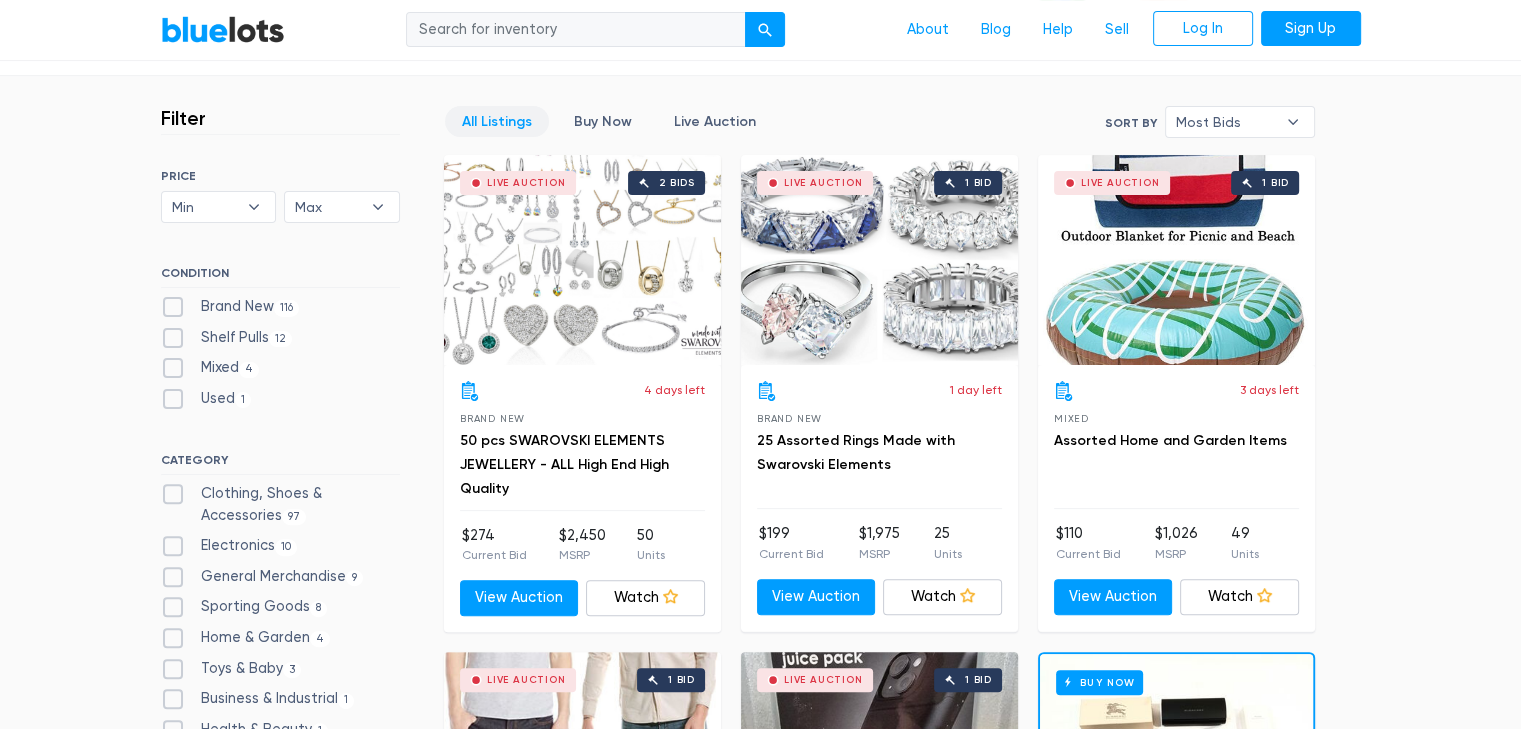 click on "Electronics
10" at bounding box center [229, 546] 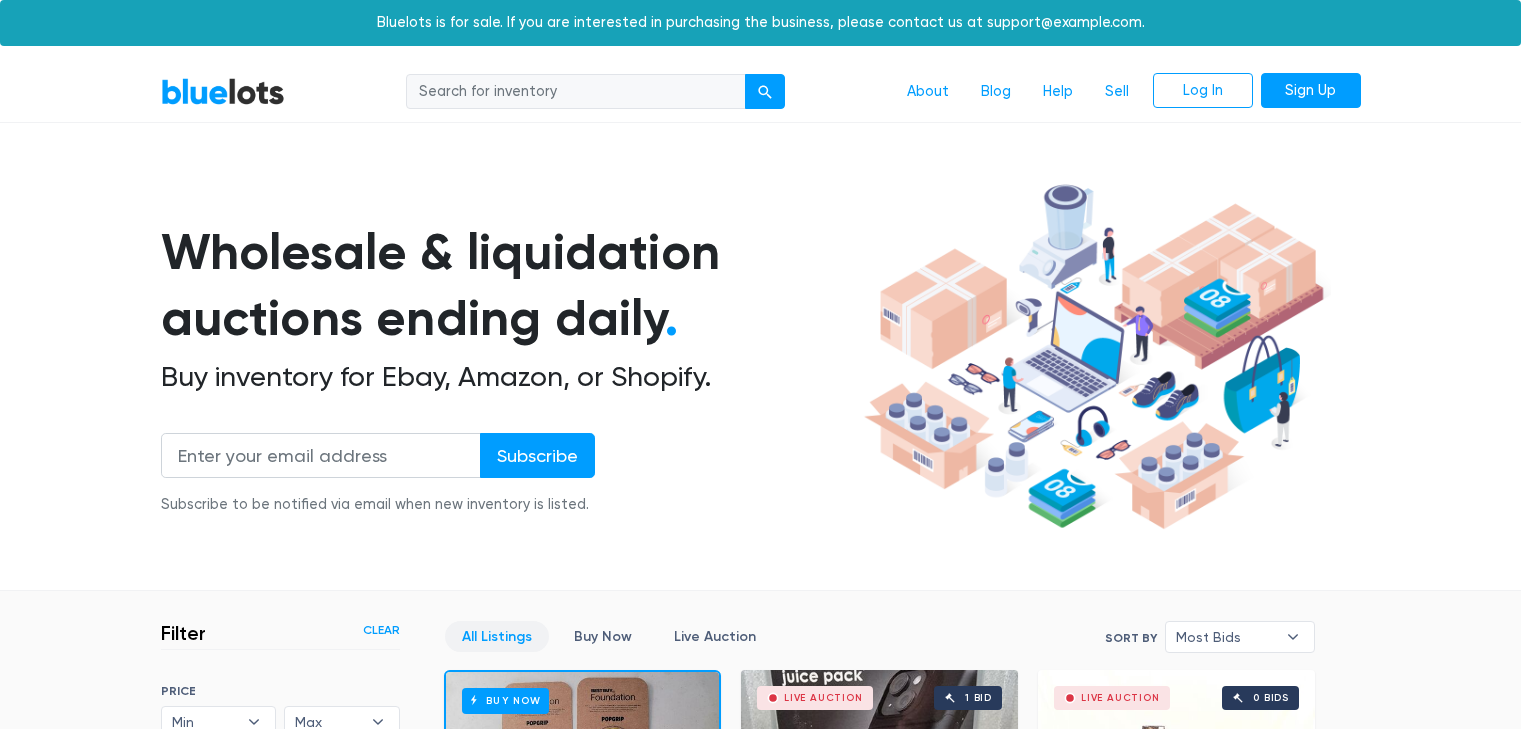 scroll, scrollTop: 538, scrollLeft: 0, axis: vertical 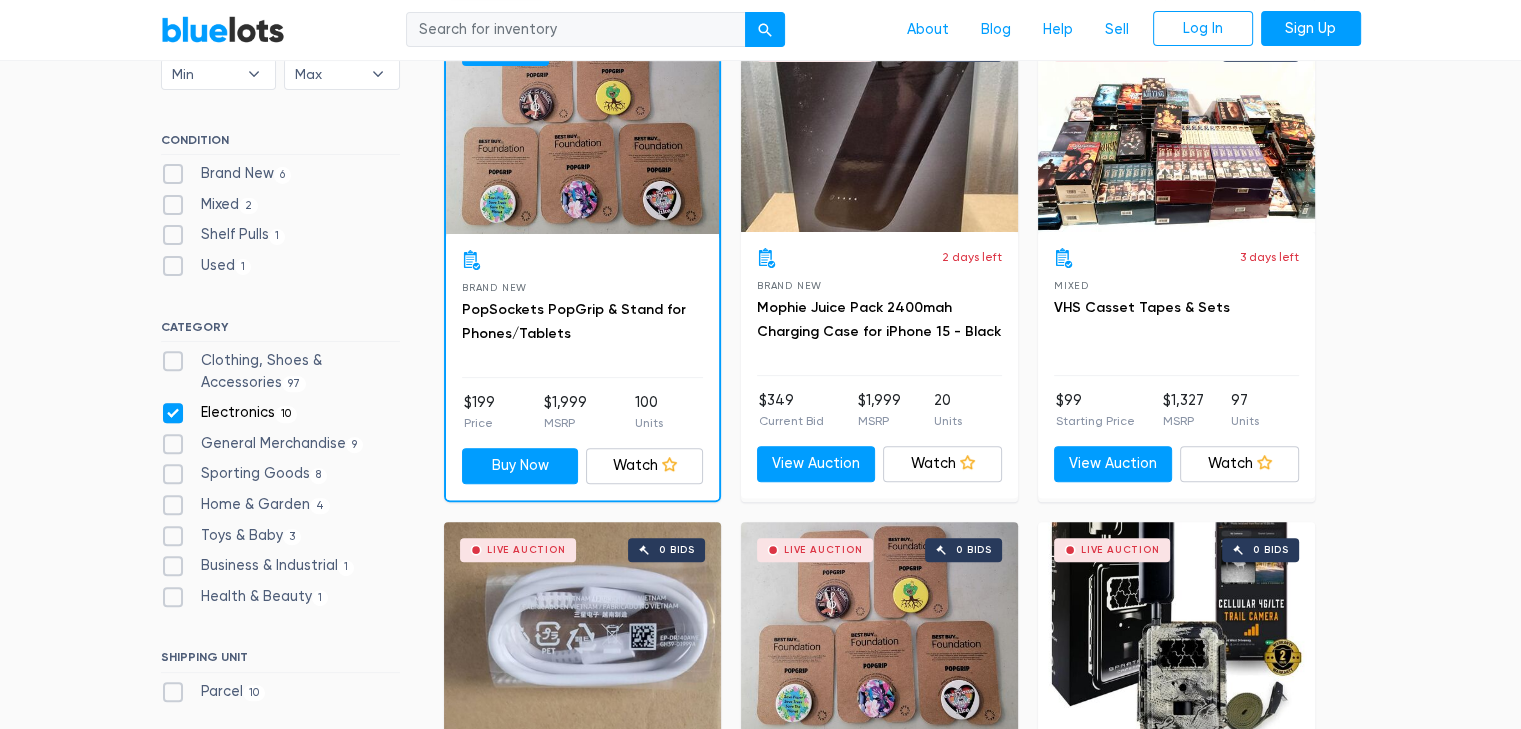 click on "Electronics
10" at bounding box center (229, 413) 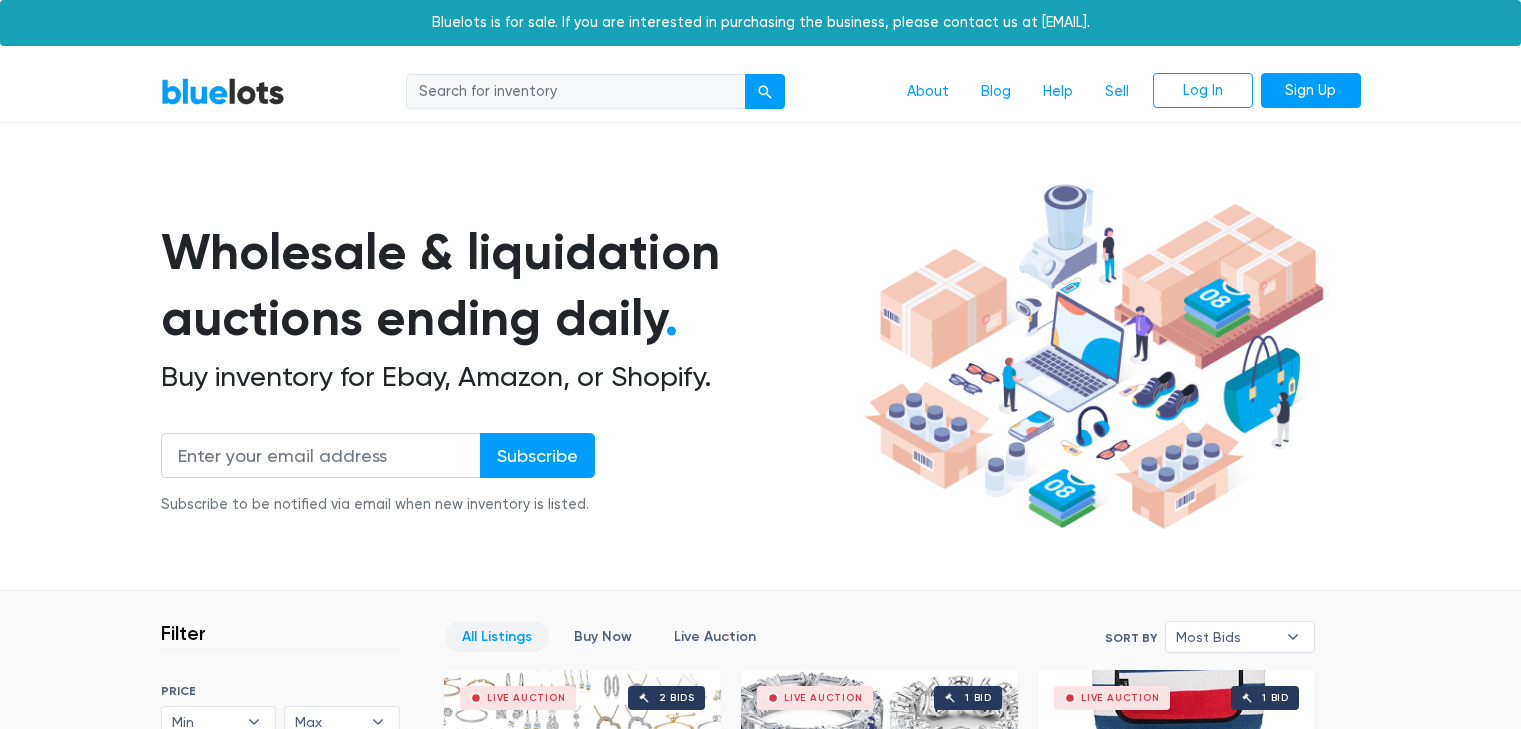 scroll, scrollTop: 538, scrollLeft: 0, axis: vertical 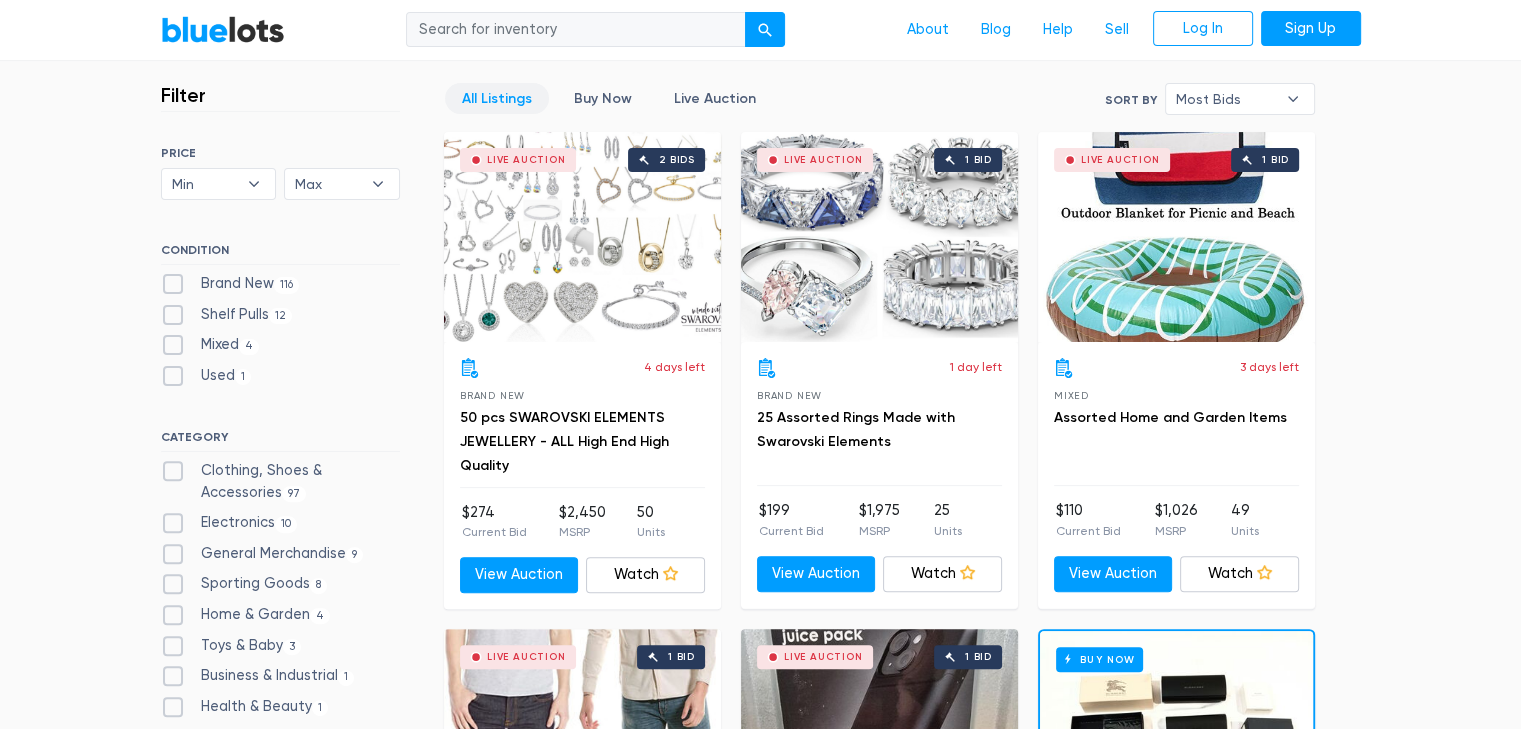 click on "Sporting Goods
8" at bounding box center [244, 584] 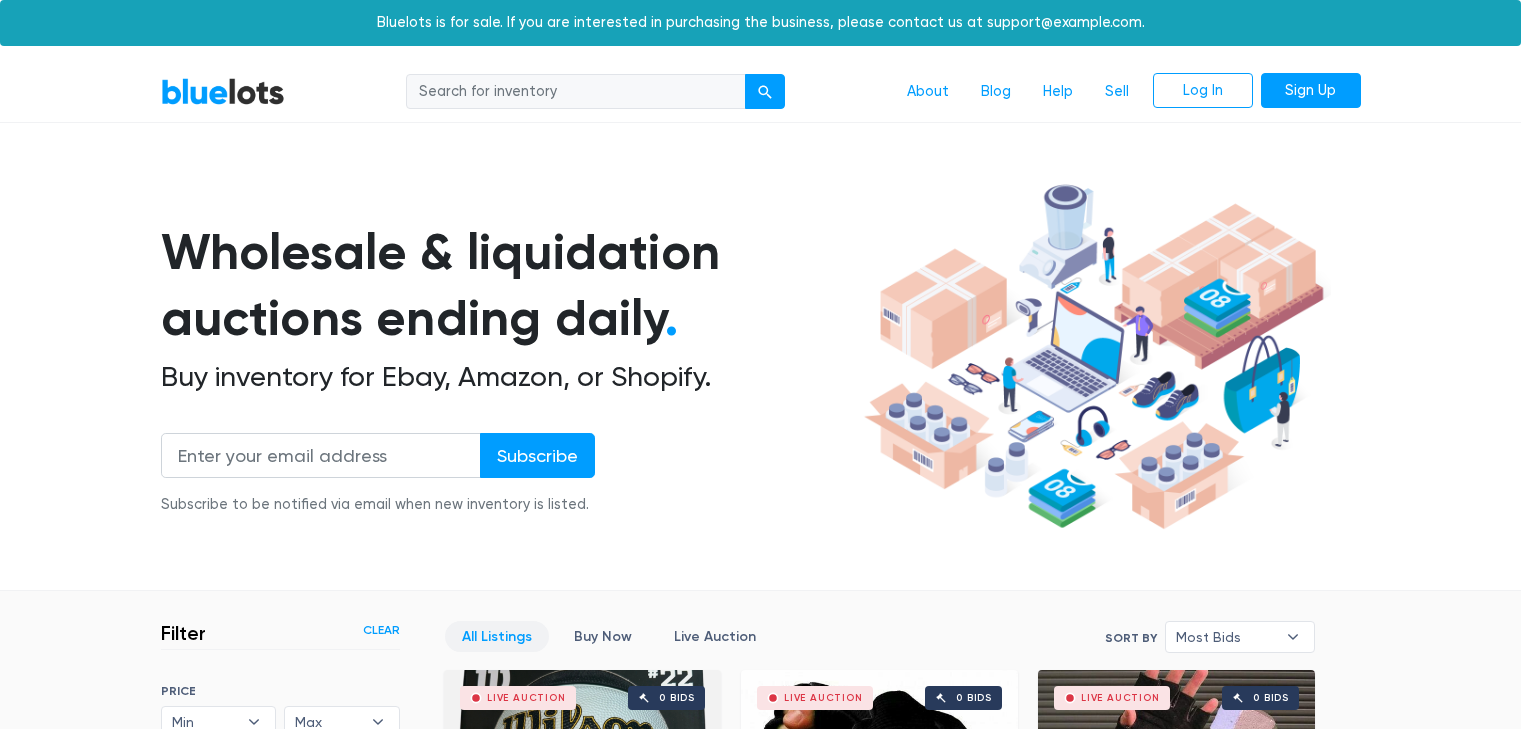 scroll, scrollTop: 538, scrollLeft: 0, axis: vertical 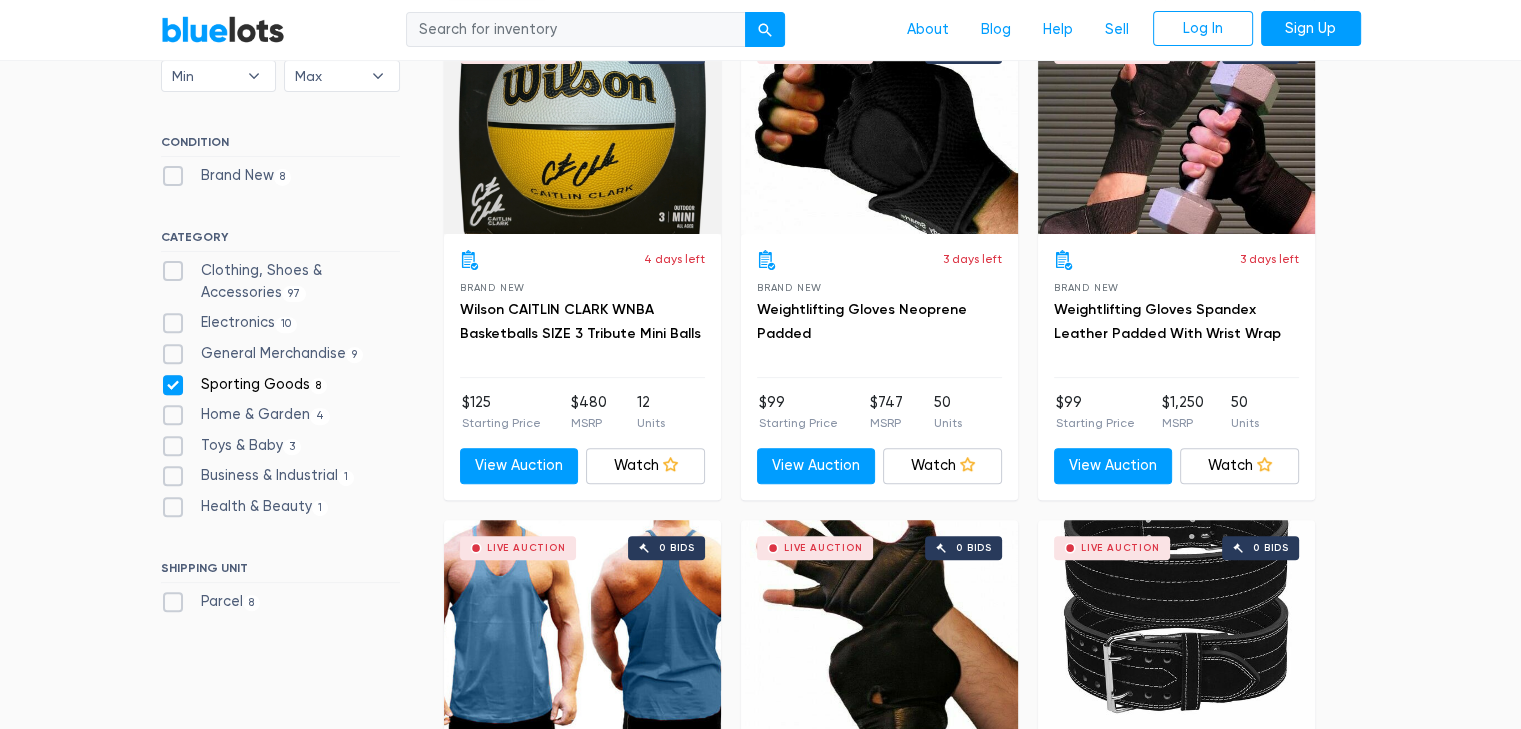 click on "Sporting Goods
8" at bounding box center (244, 385) 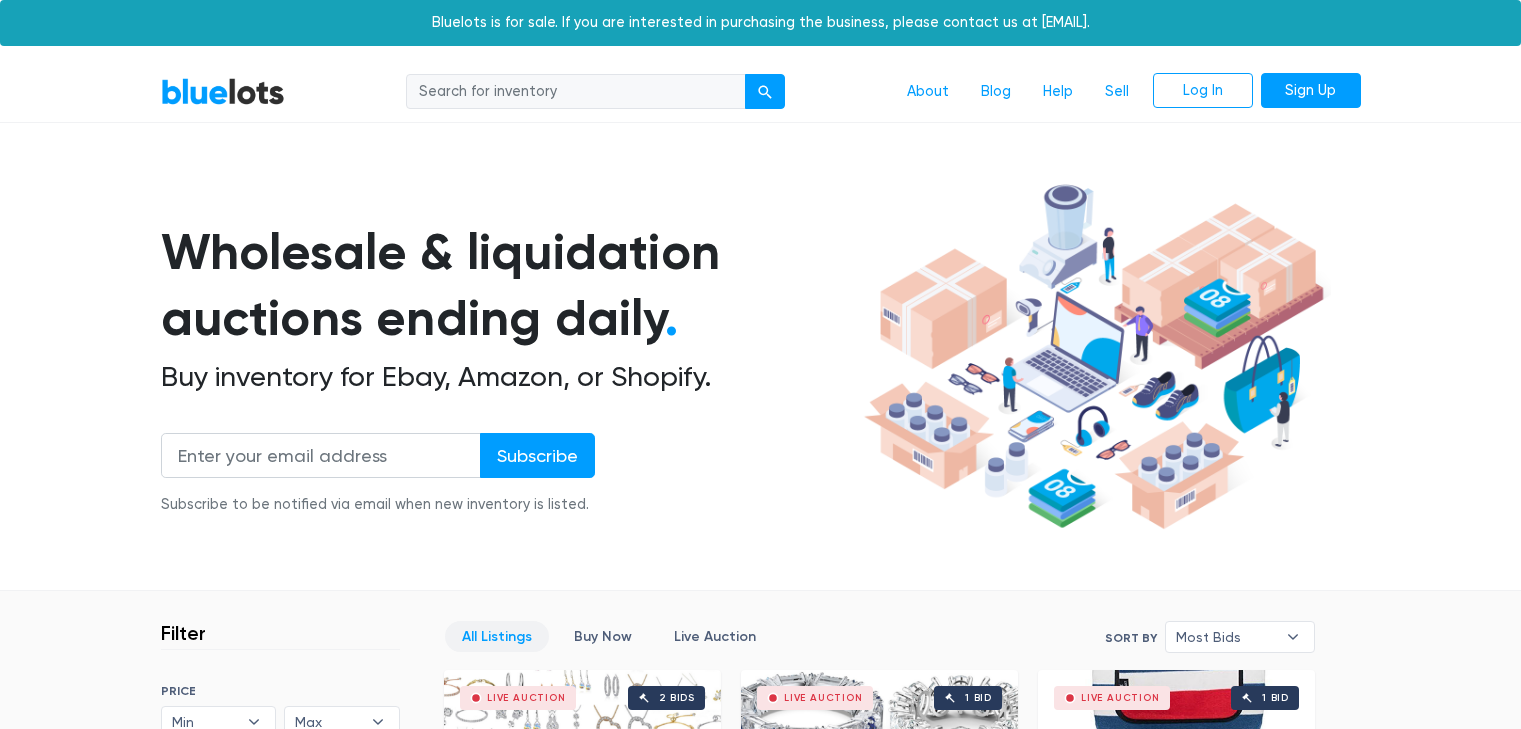 scroll, scrollTop: 538, scrollLeft: 0, axis: vertical 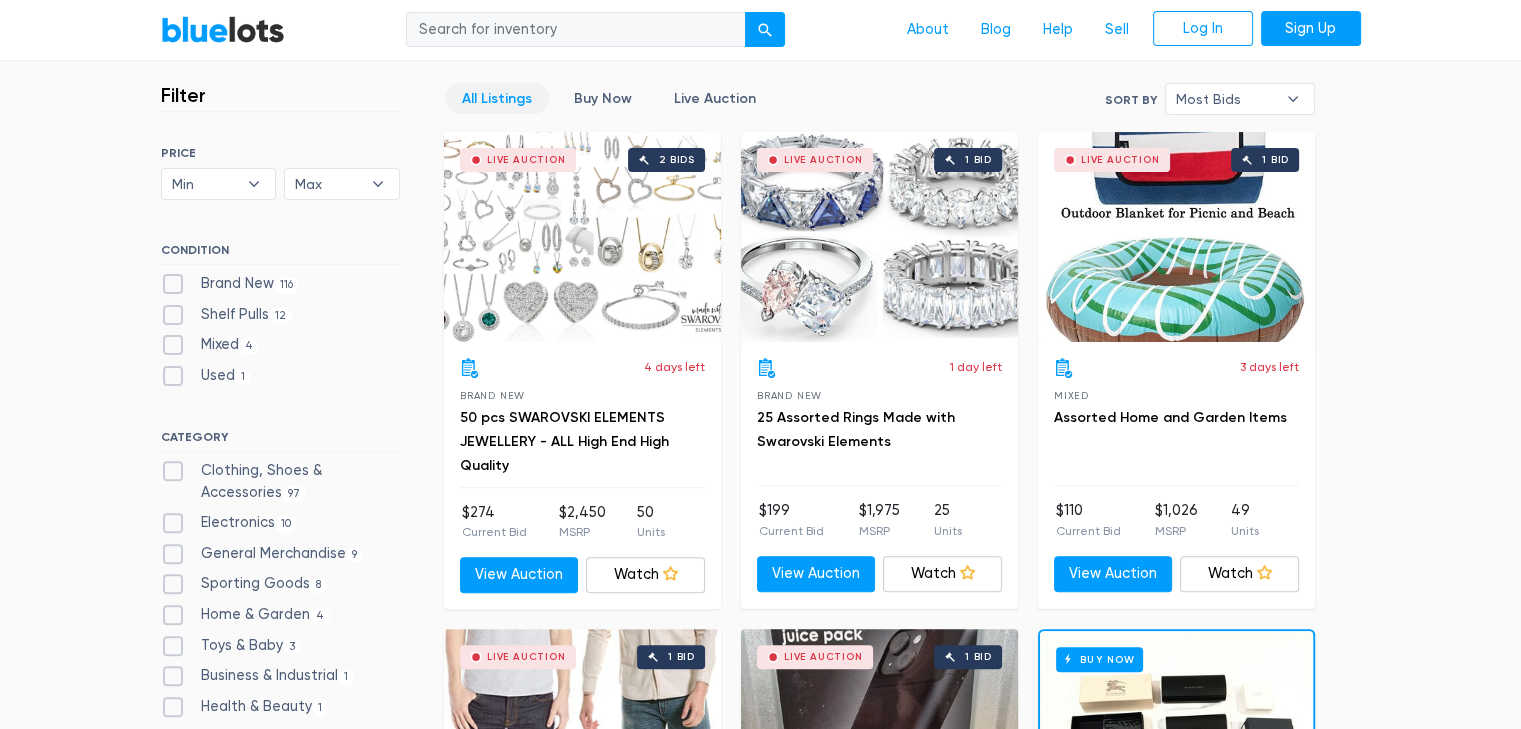 click on "Filter
Filter & Sort
SORT BY
Most Bids
Ending Soonest
Newly Listed
Lowest Price
Highest Price Most Bids ▾ Most Bids Ending Soonest Newly Listed Lowest Price Highest Price
PRICE
Min $100
$200
$300
$400
$500
$1,000
$2,000
$3,000 Min ▾ Min $100 $200 $300 $400 $500 $1,000 $2,000 $3,000
Max $100
$200
$300
$400
$500
$1,000
$2,000
$3,000 Max ▾ Max $100 $200 $300 $400 $500 $1,000 $2,000 $3,000
CONDITION
Brand New
116
12 4 1" at bounding box center [761, 4304] 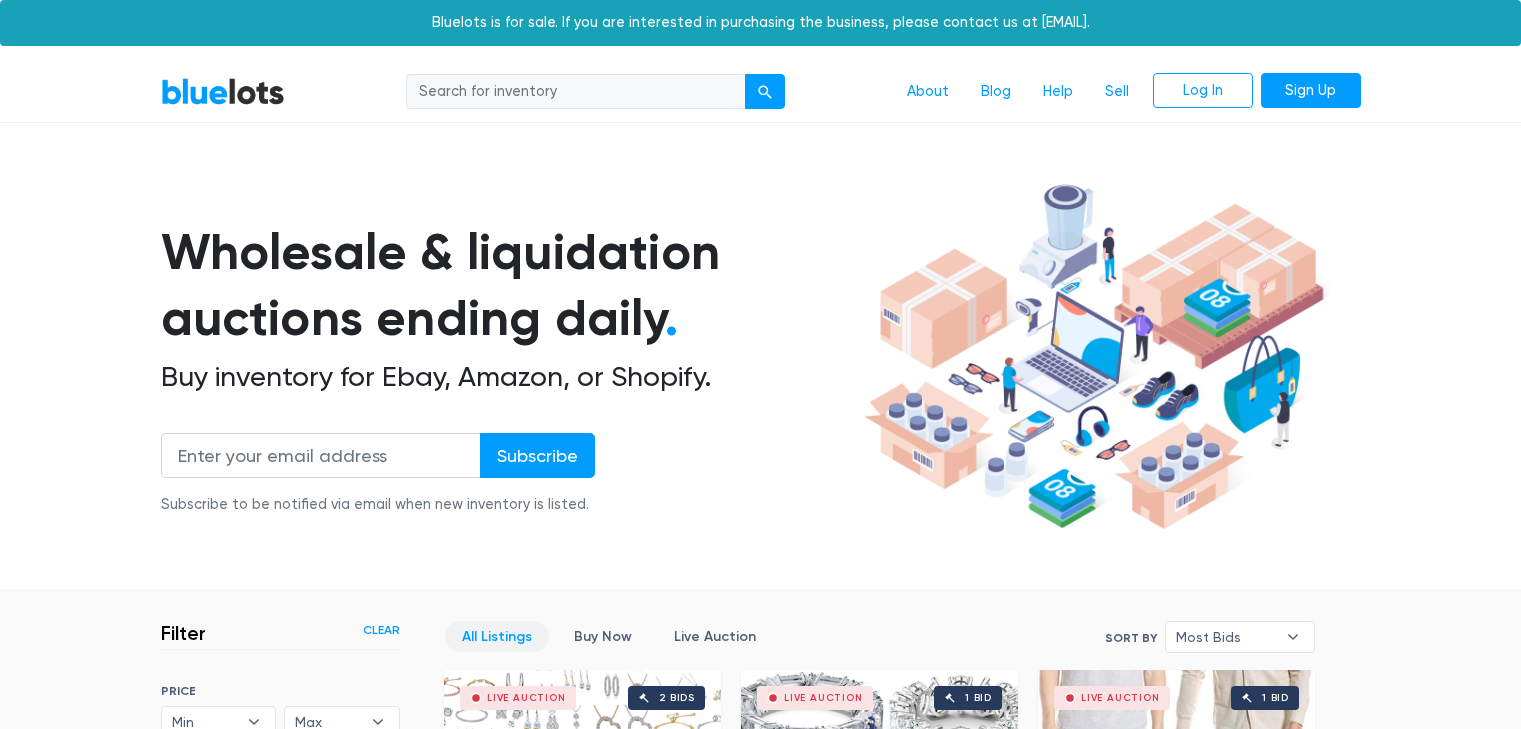 scroll, scrollTop: 538, scrollLeft: 0, axis: vertical 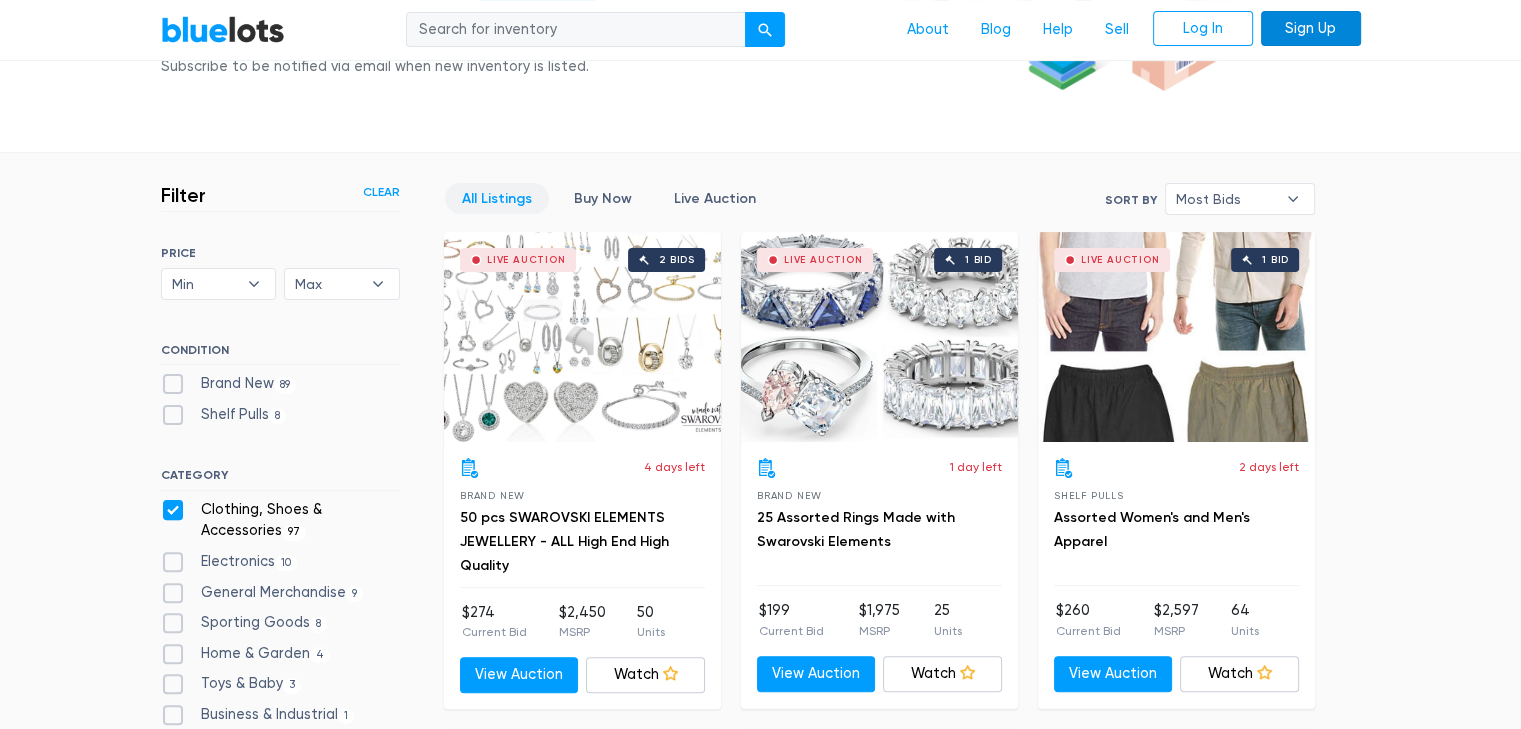 click on "Sign Up" at bounding box center (1311, 29) 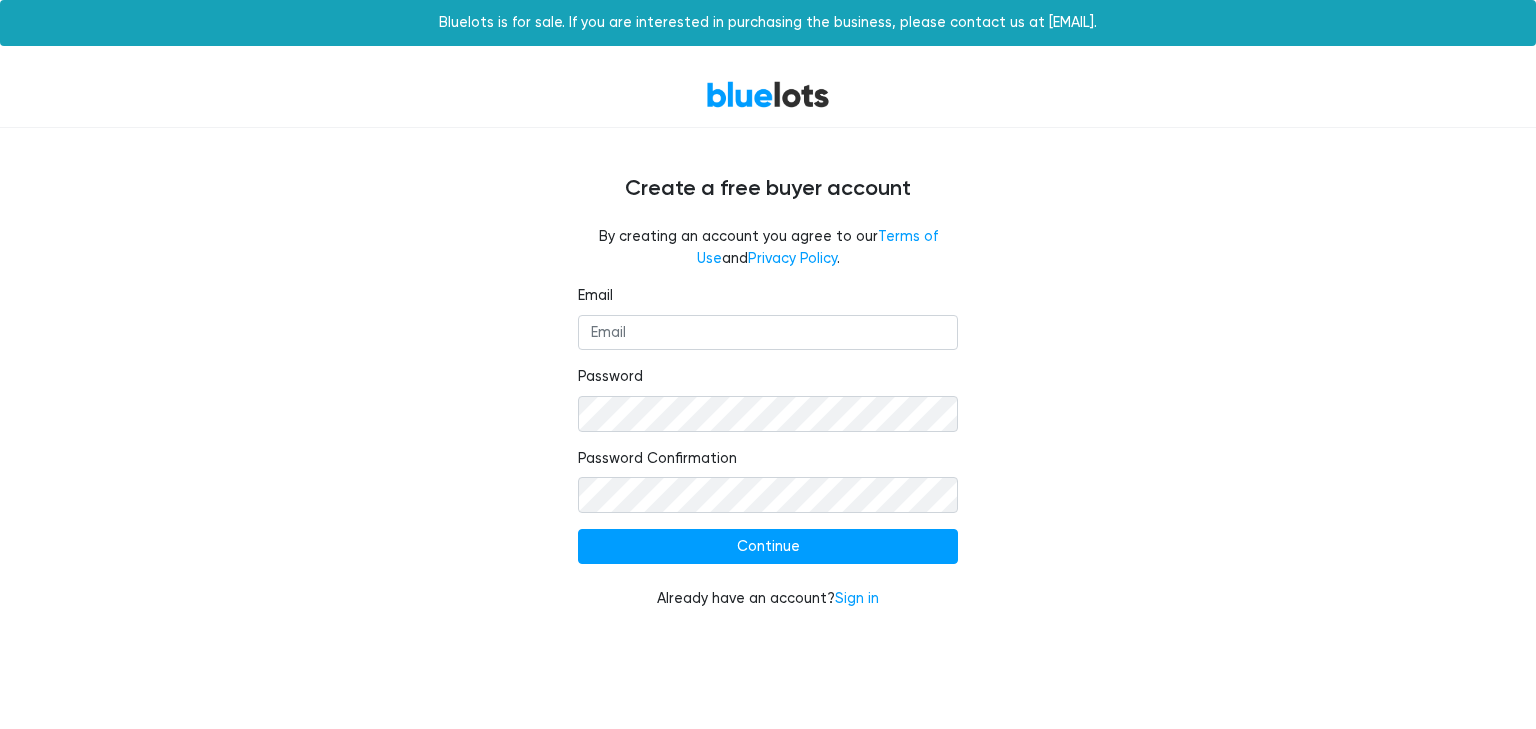scroll, scrollTop: 0, scrollLeft: 0, axis: both 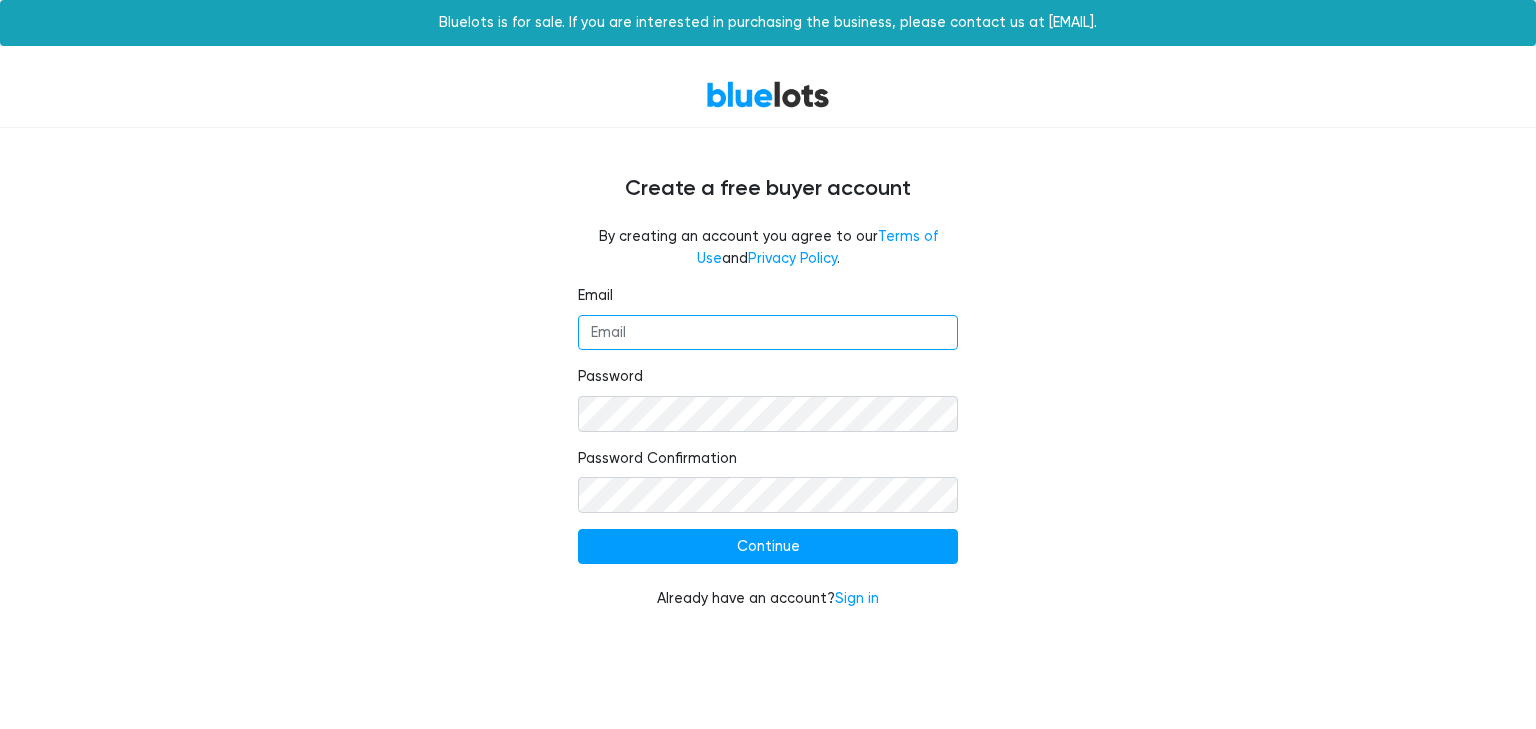 click on "Email" at bounding box center [768, 333] 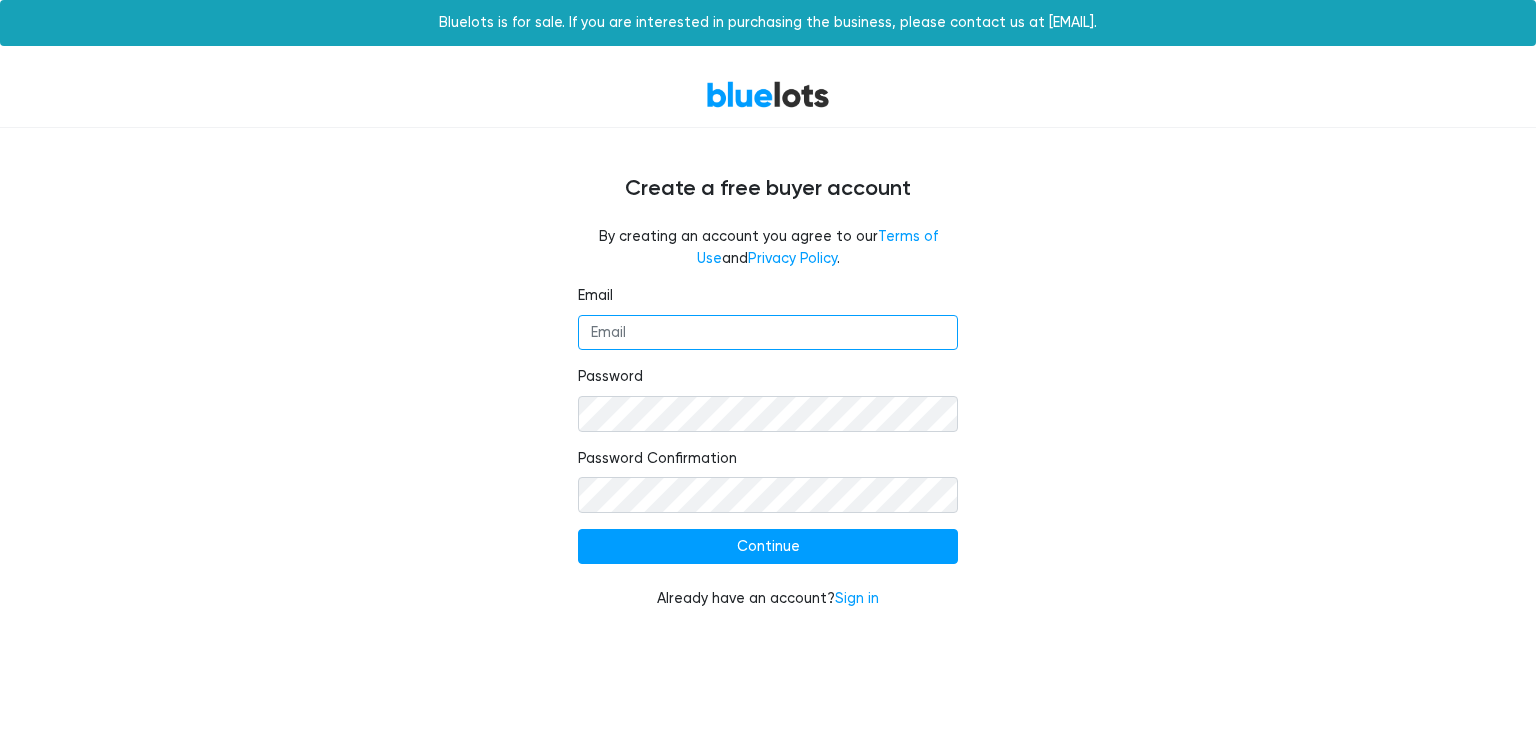 click on "Email" at bounding box center (768, 333) 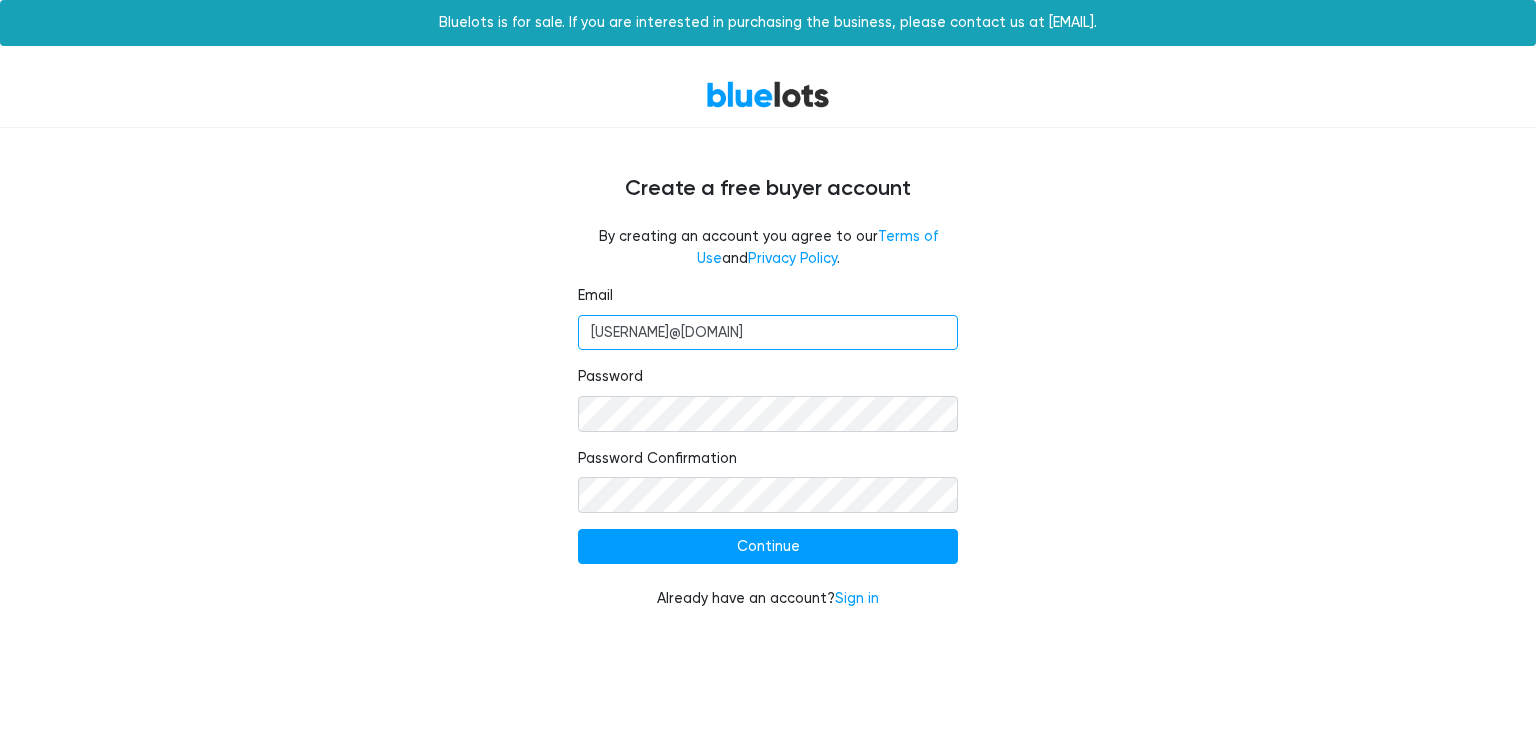 type on "goatmediaworks@gmail.com" 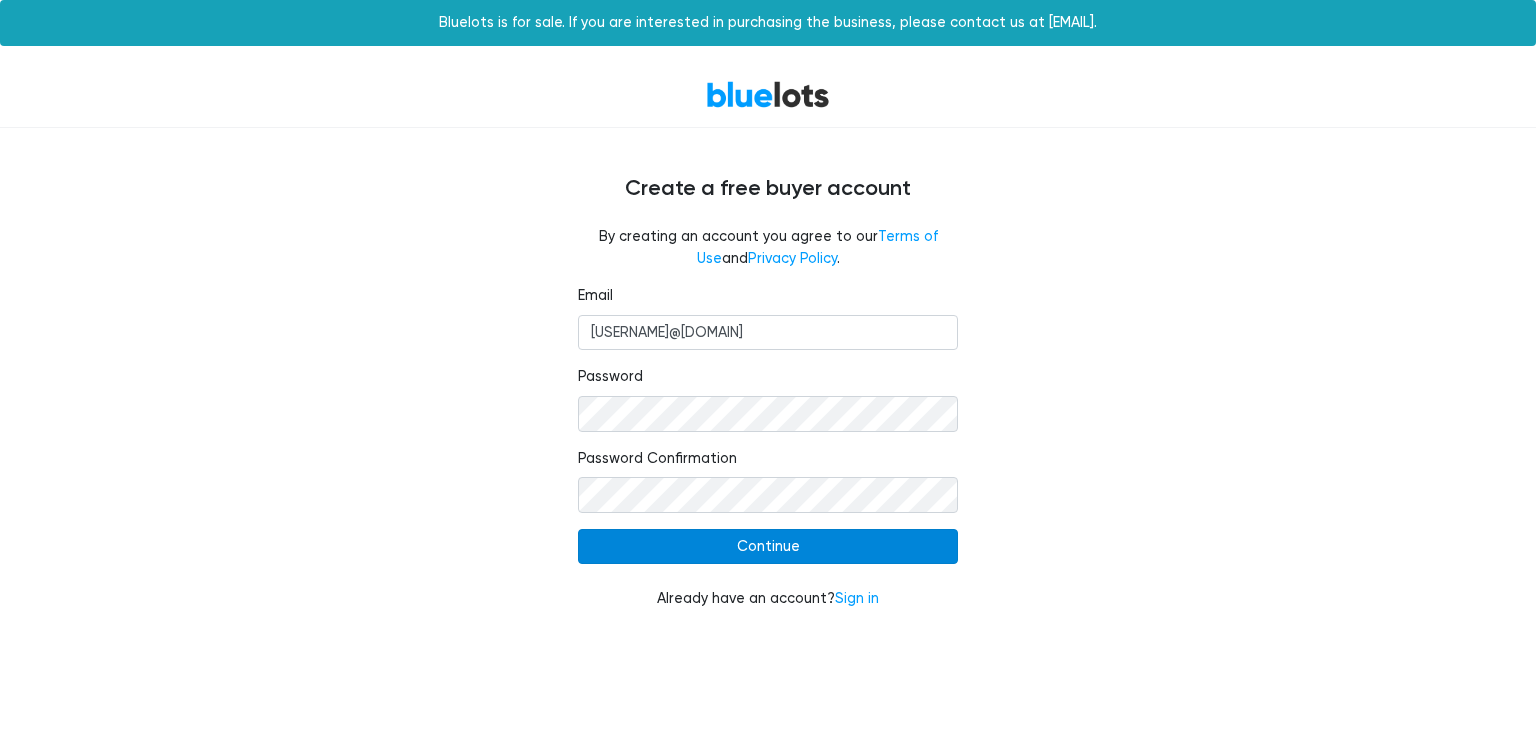 click on "Continue" at bounding box center [768, 547] 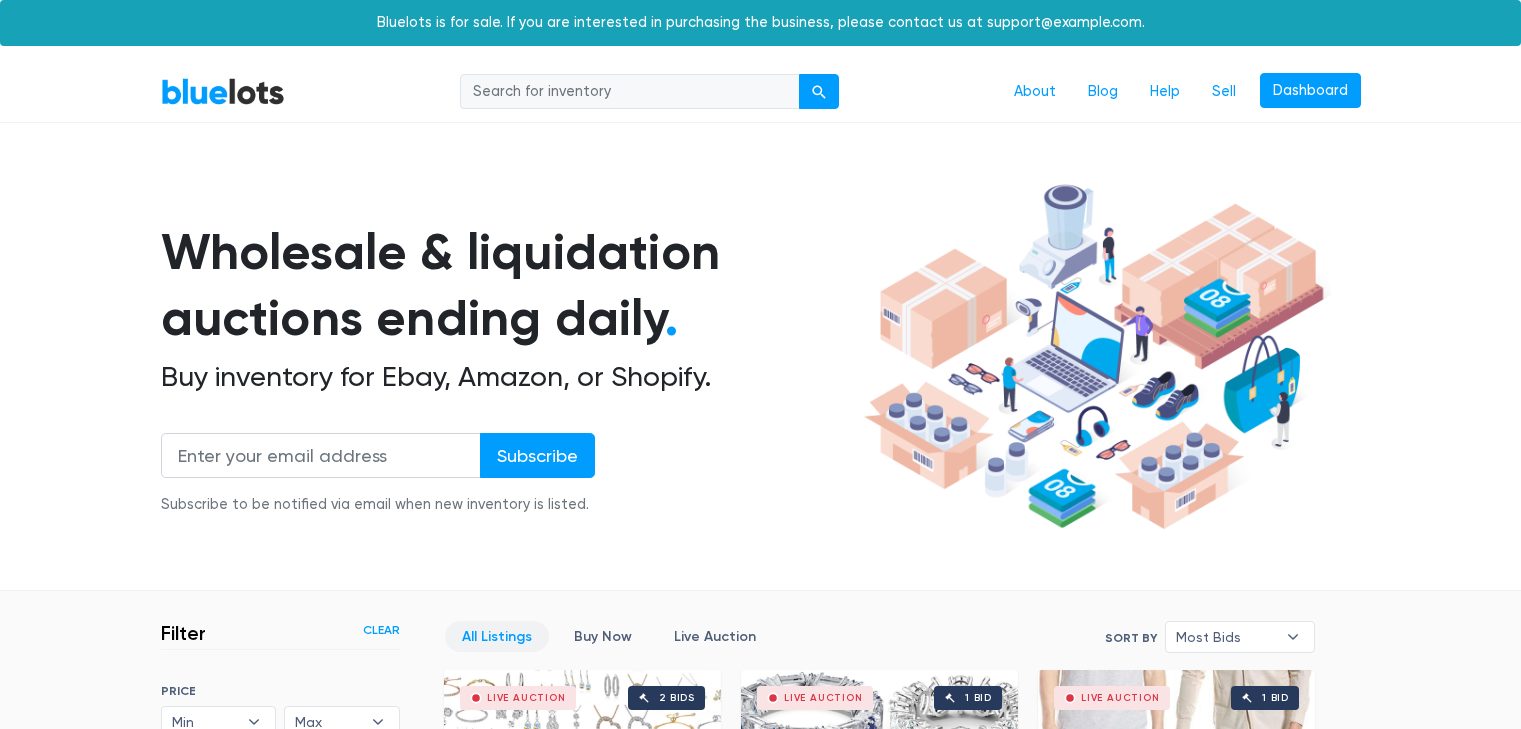scroll, scrollTop: 0, scrollLeft: 0, axis: both 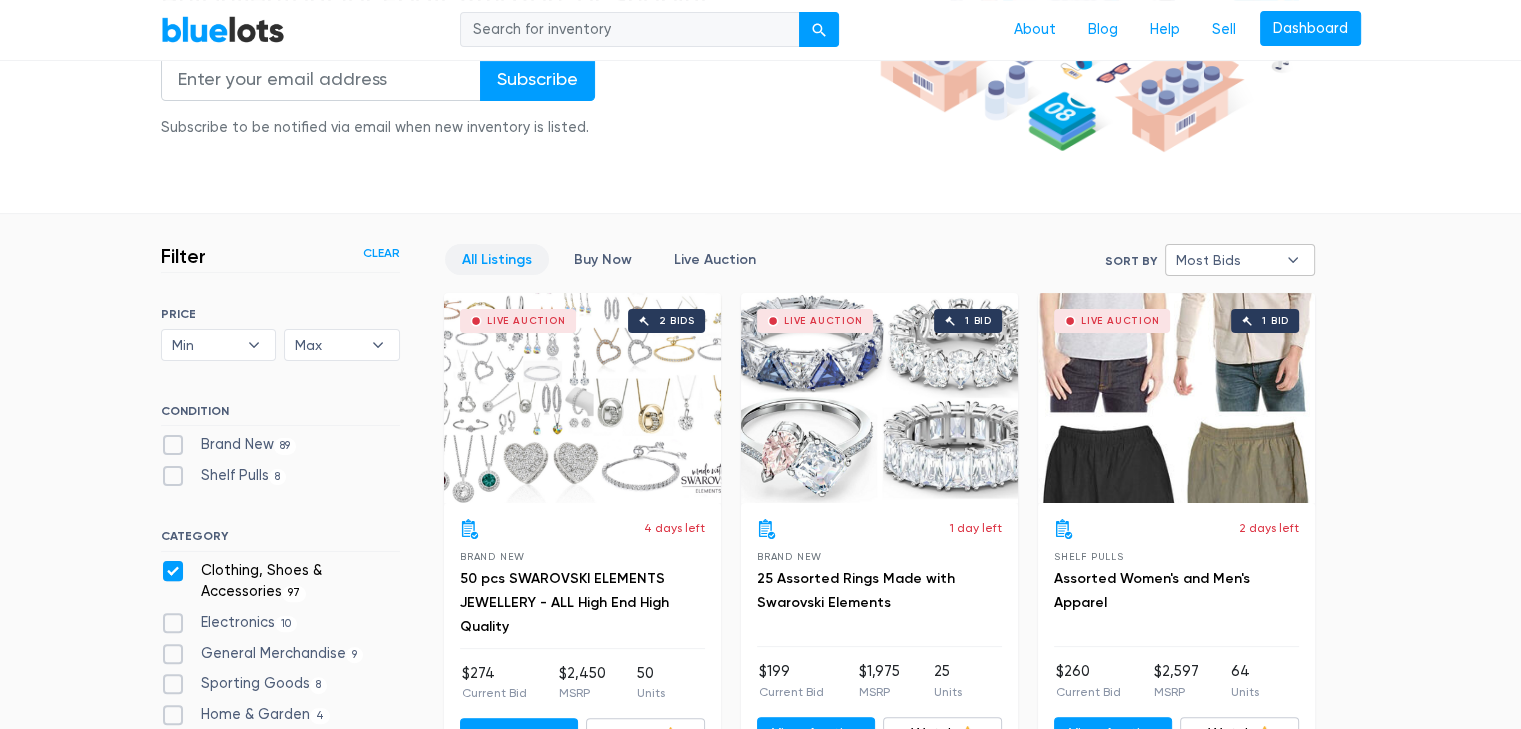 click on "Most Bids" at bounding box center (1226, 260) 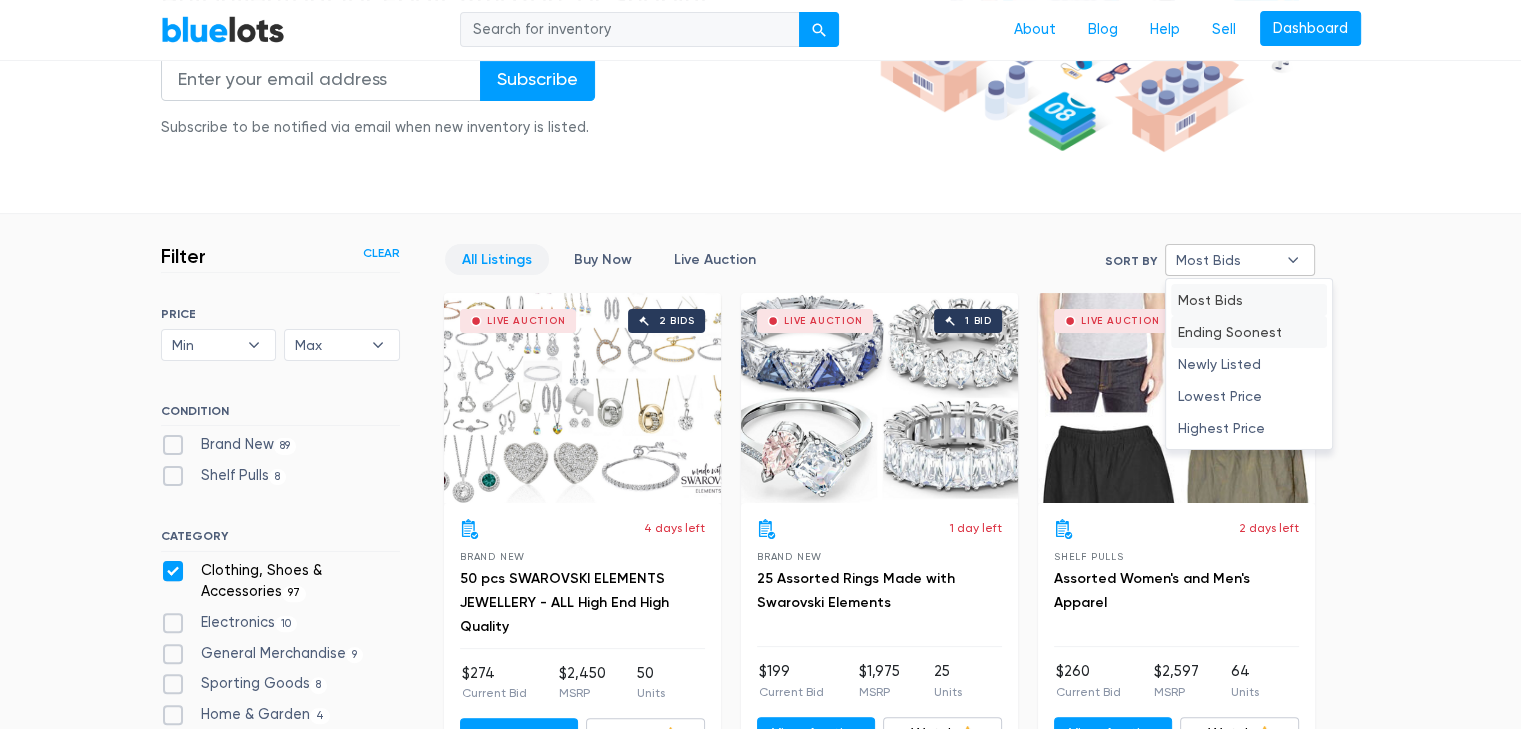 click on "Ending Soonest" at bounding box center (1249, 332) 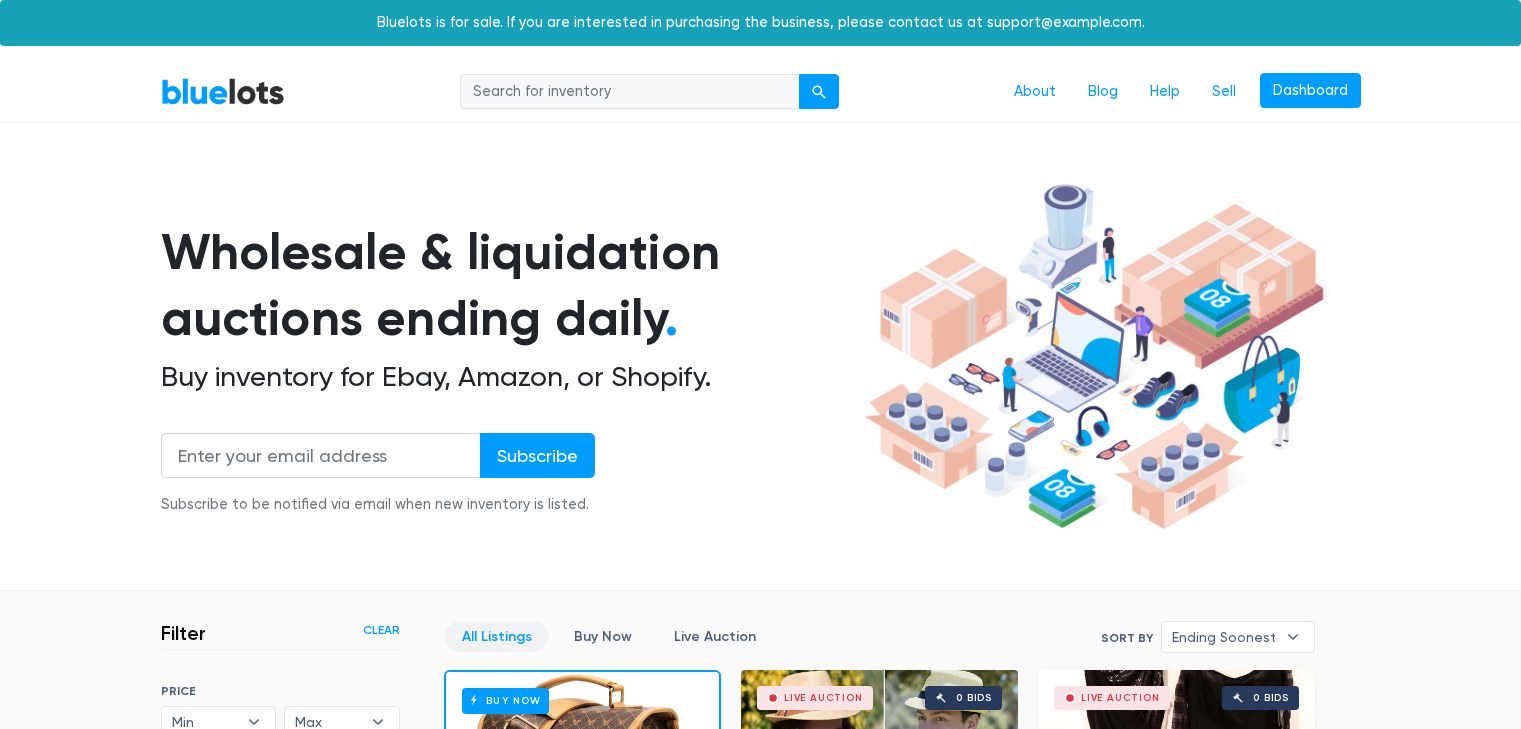 scroll, scrollTop: 538, scrollLeft: 0, axis: vertical 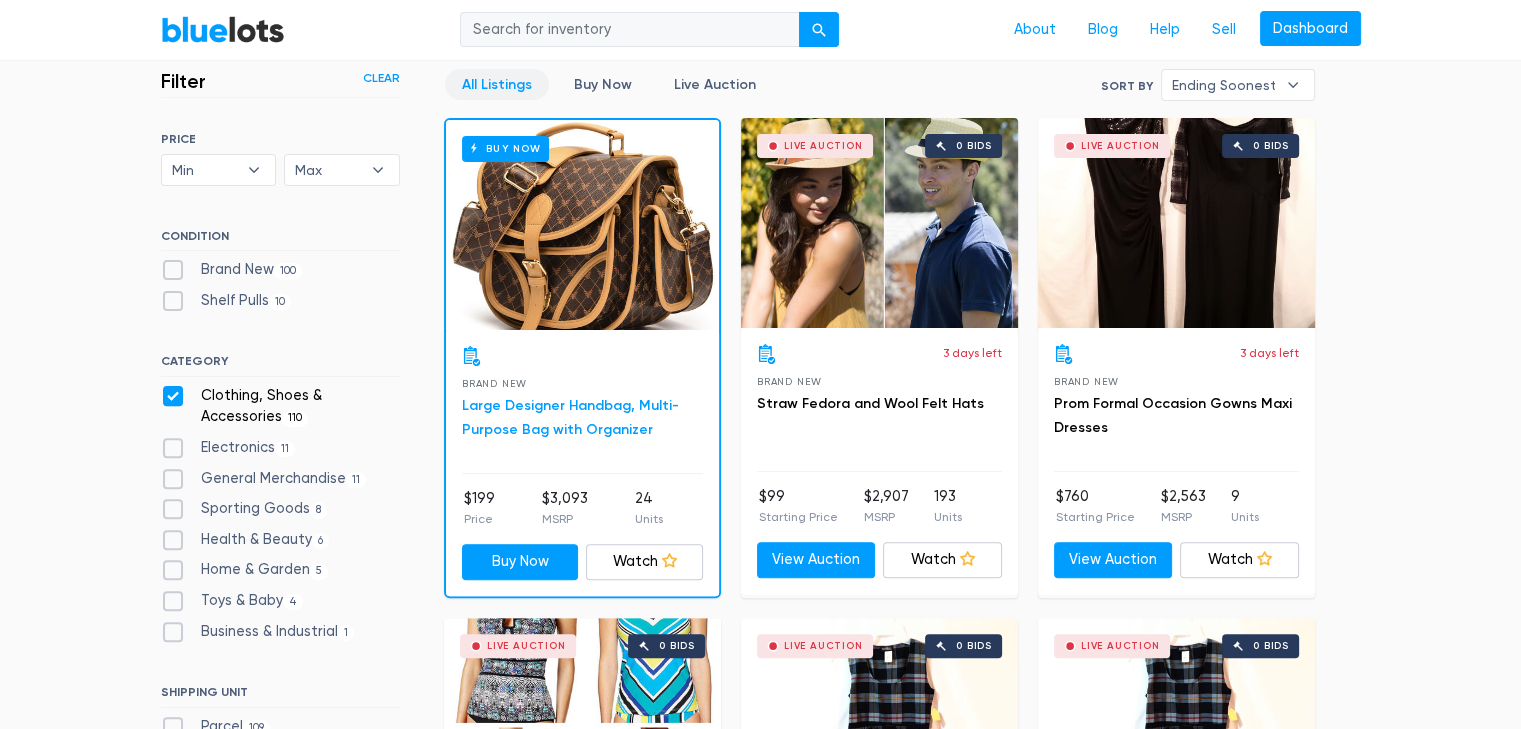 click on "Large Designer Handbag, Multi-Purpose Bag with Organizer" at bounding box center [570, 417] 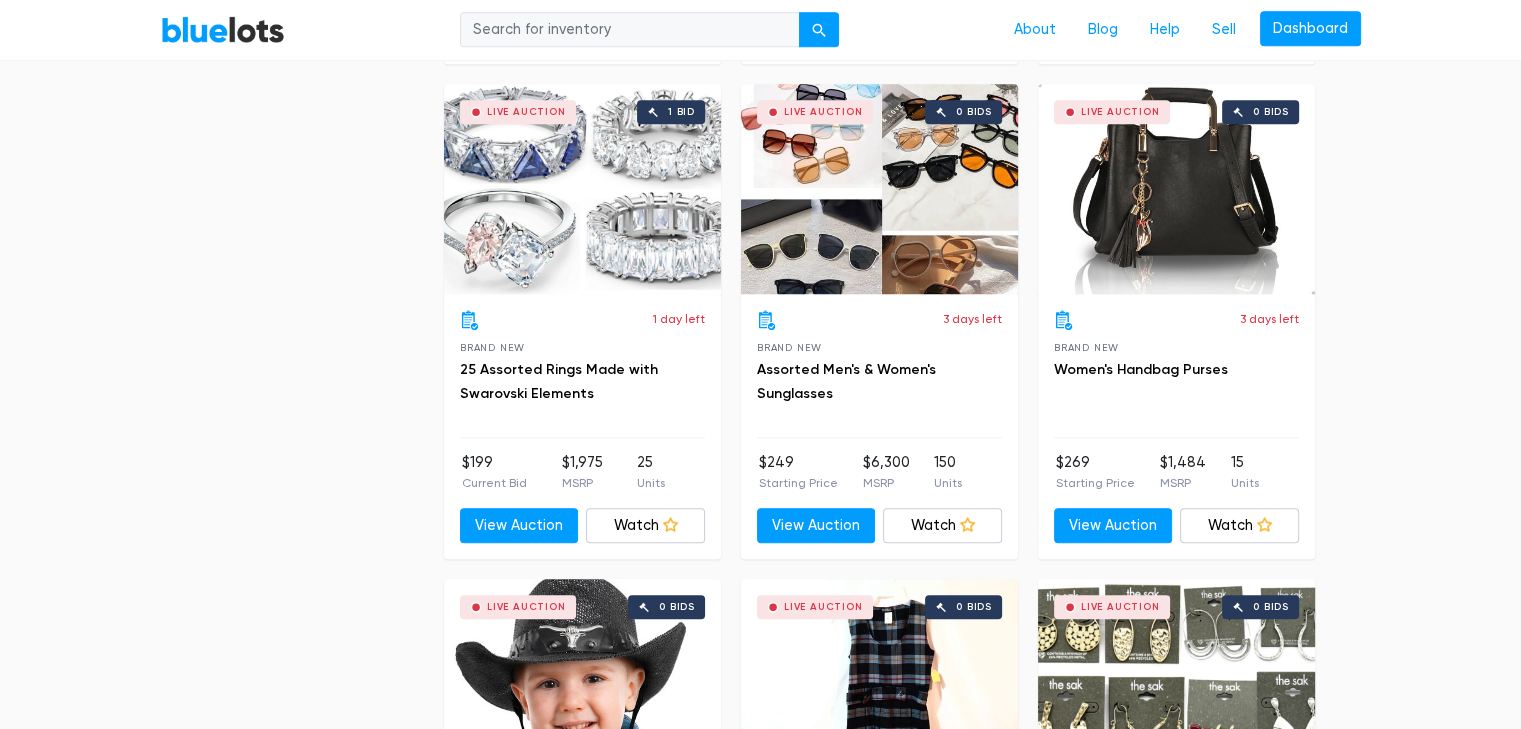 scroll, scrollTop: 2090, scrollLeft: 0, axis: vertical 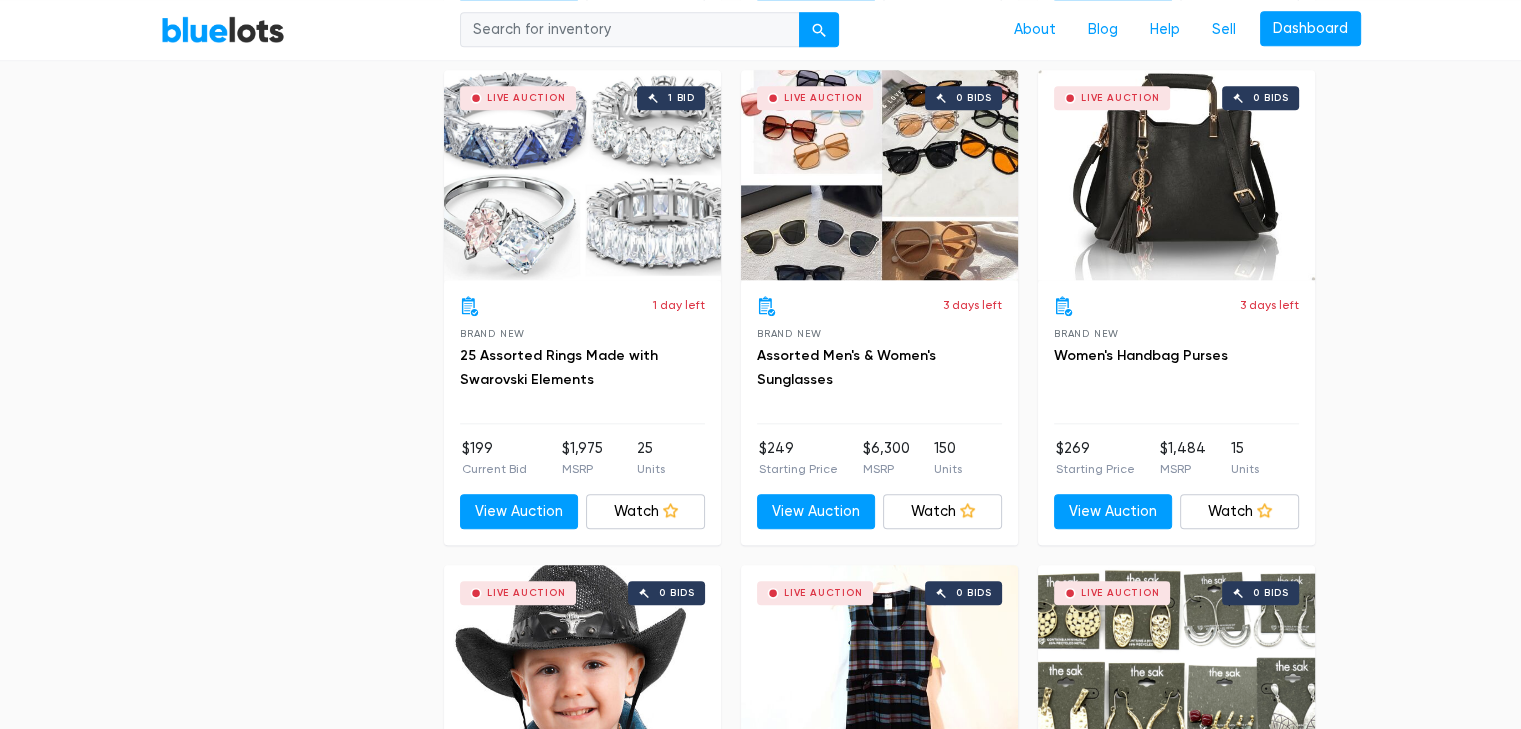 click on "Live Auction
0 bids" at bounding box center [879, 175] 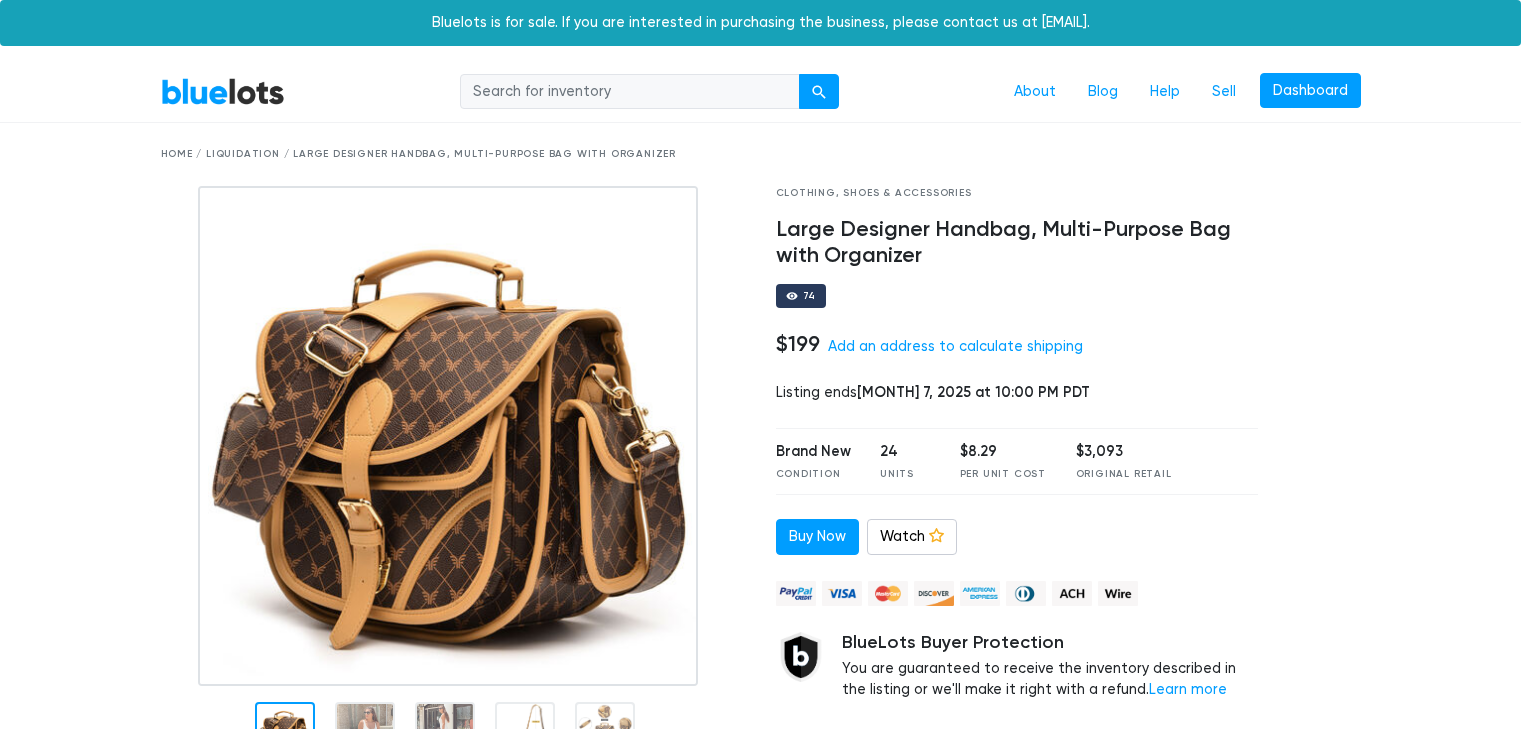 scroll, scrollTop: 0, scrollLeft: 0, axis: both 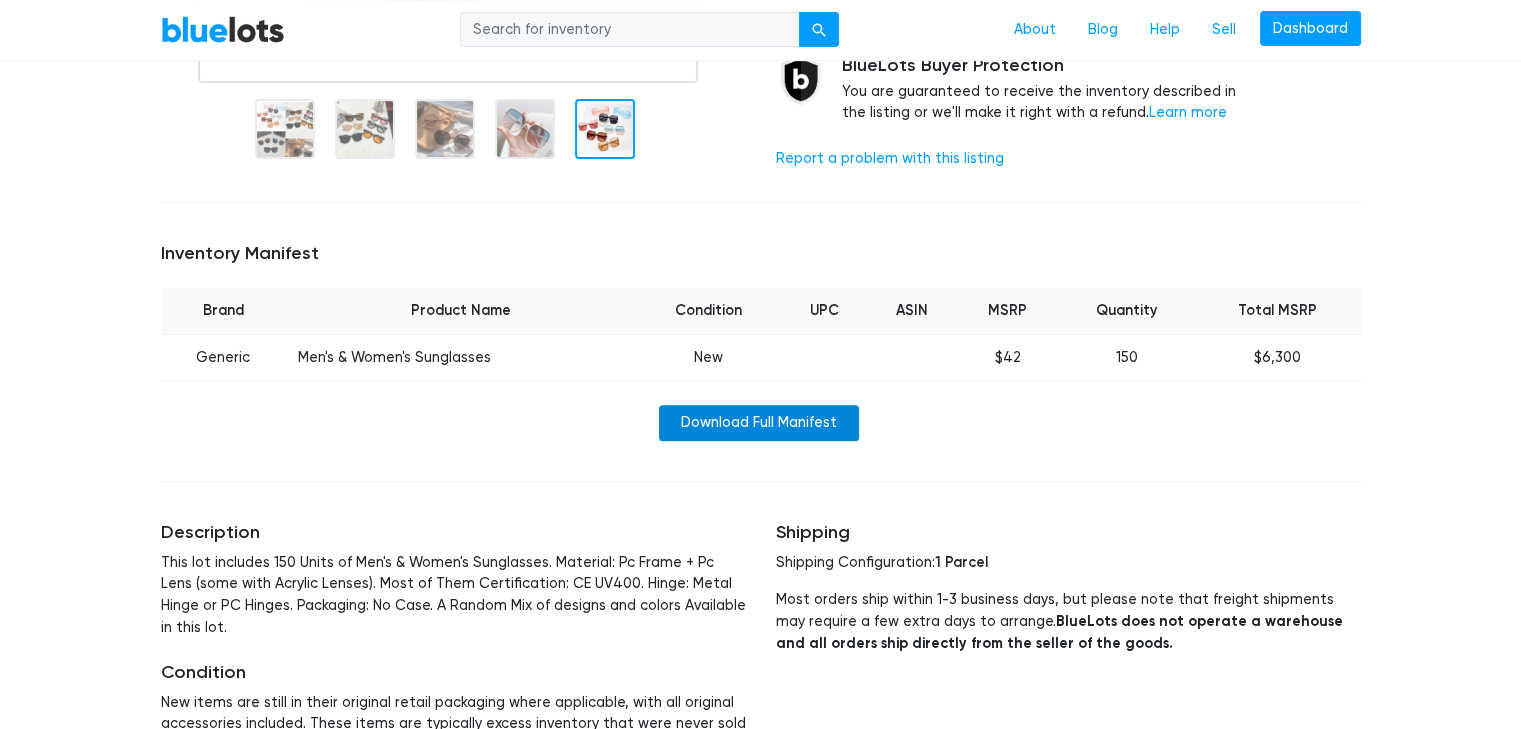 click on "Download Full Manifest" at bounding box center [759, 423] 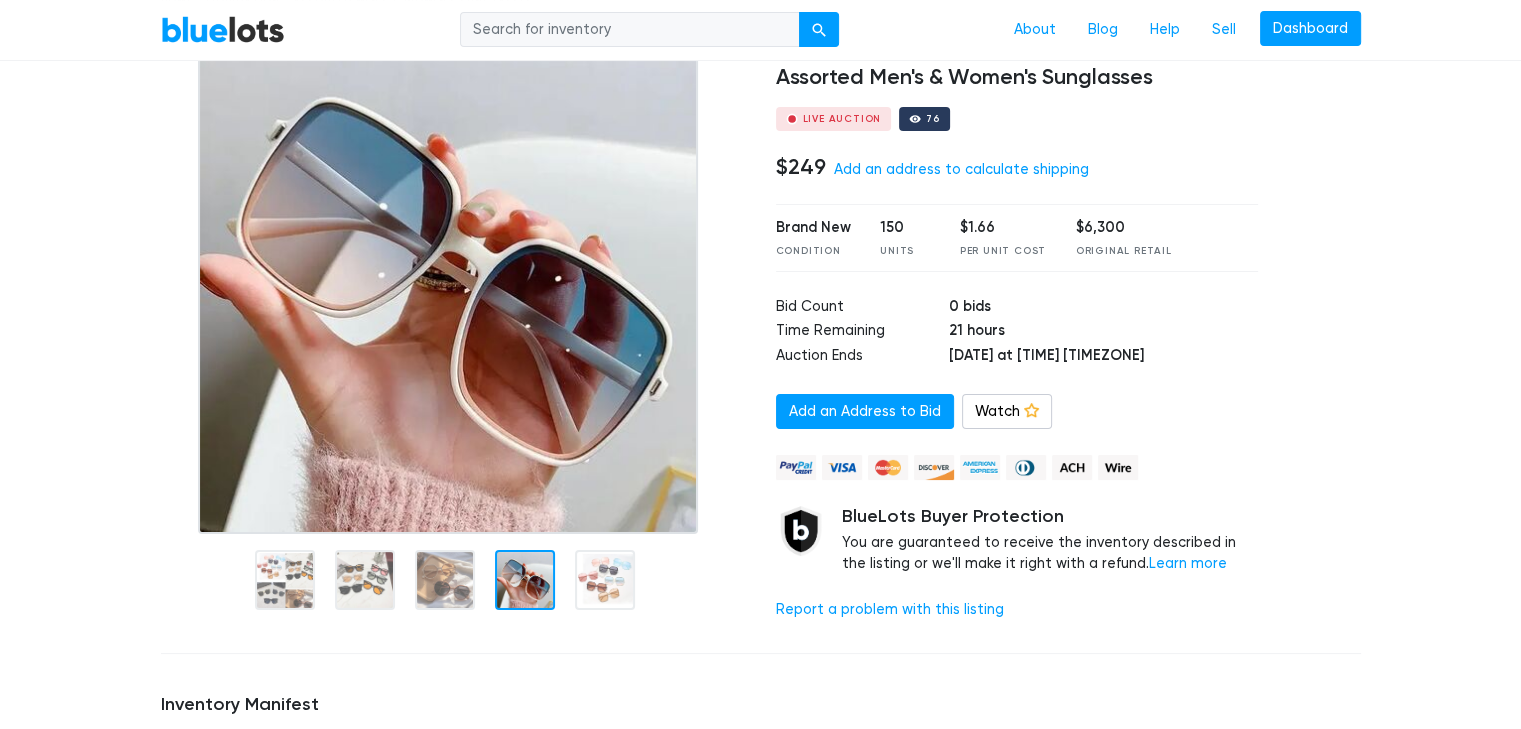 scroll, scrollTop: 132, scrollLeft: 0, axis: vertical 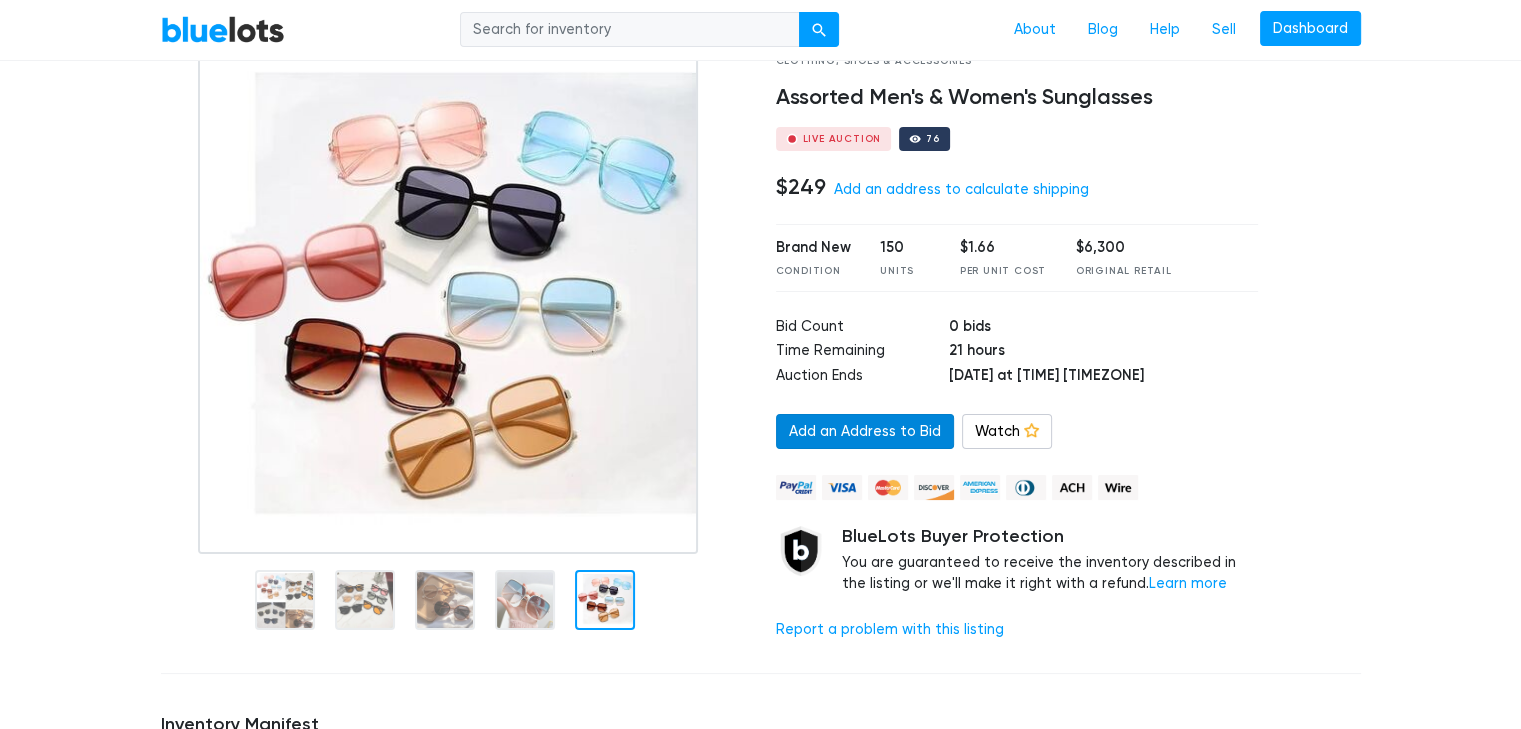 click on "Add an Address to Bid" at bounding box center [865, 432] 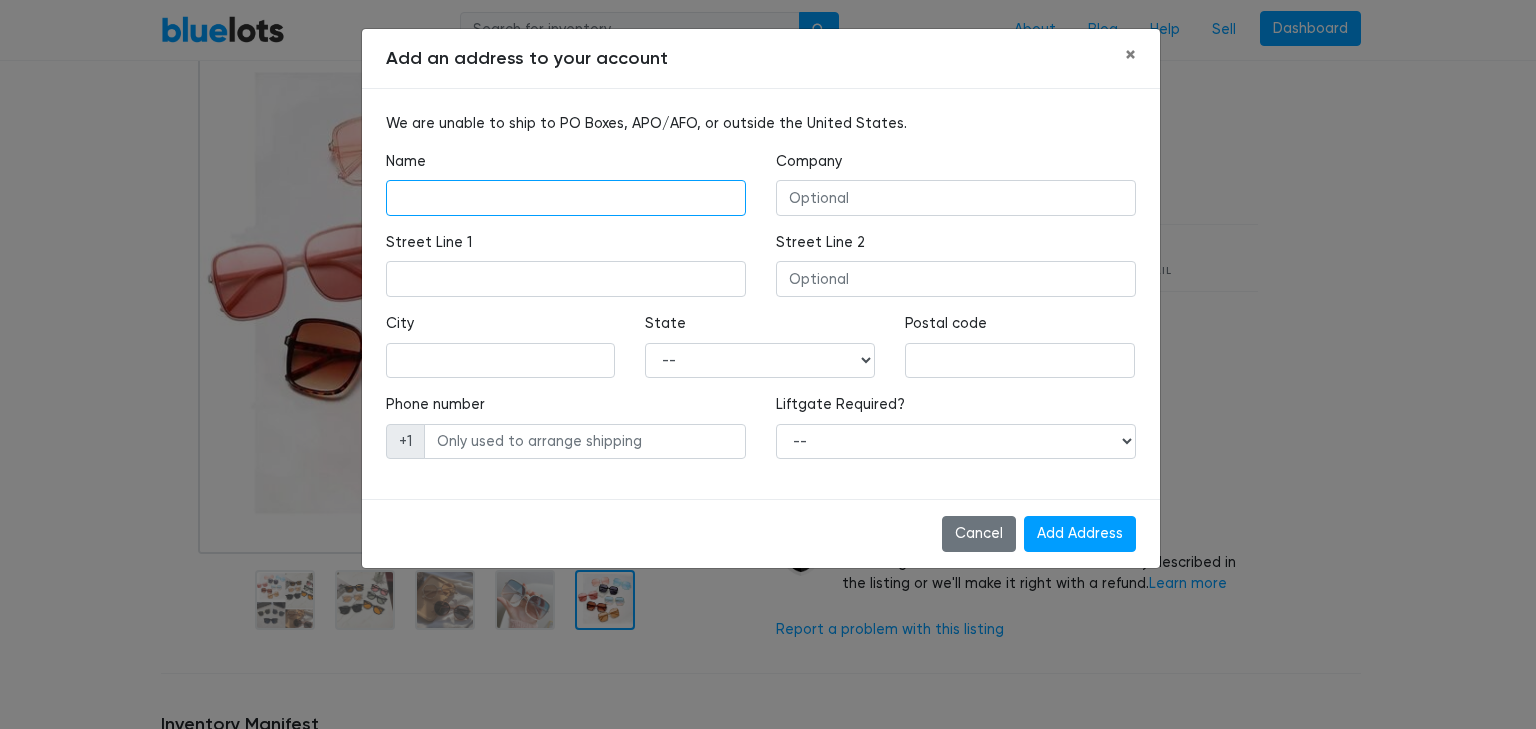 click at bounding box center (566, 198) 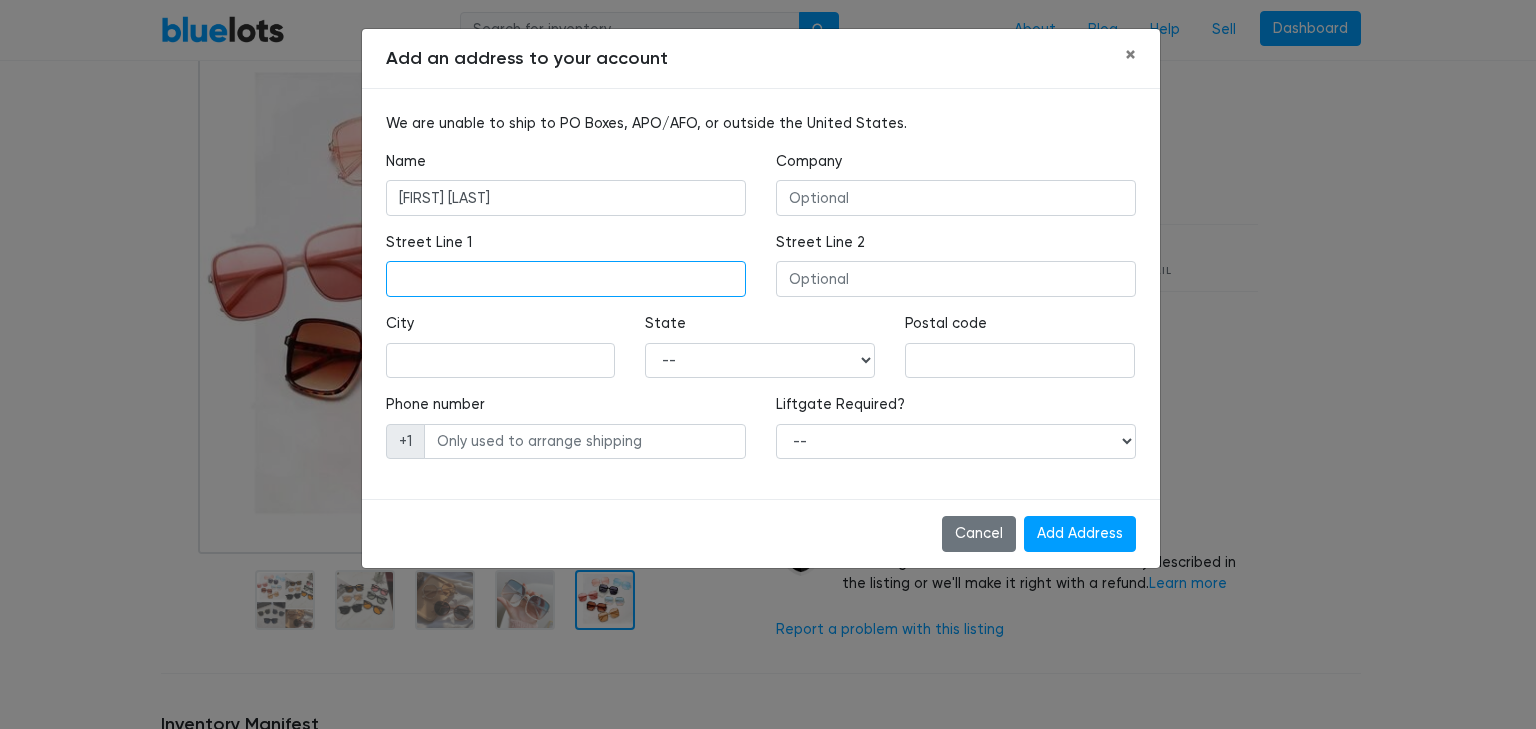 type on "[NUMBER] [STREET]" 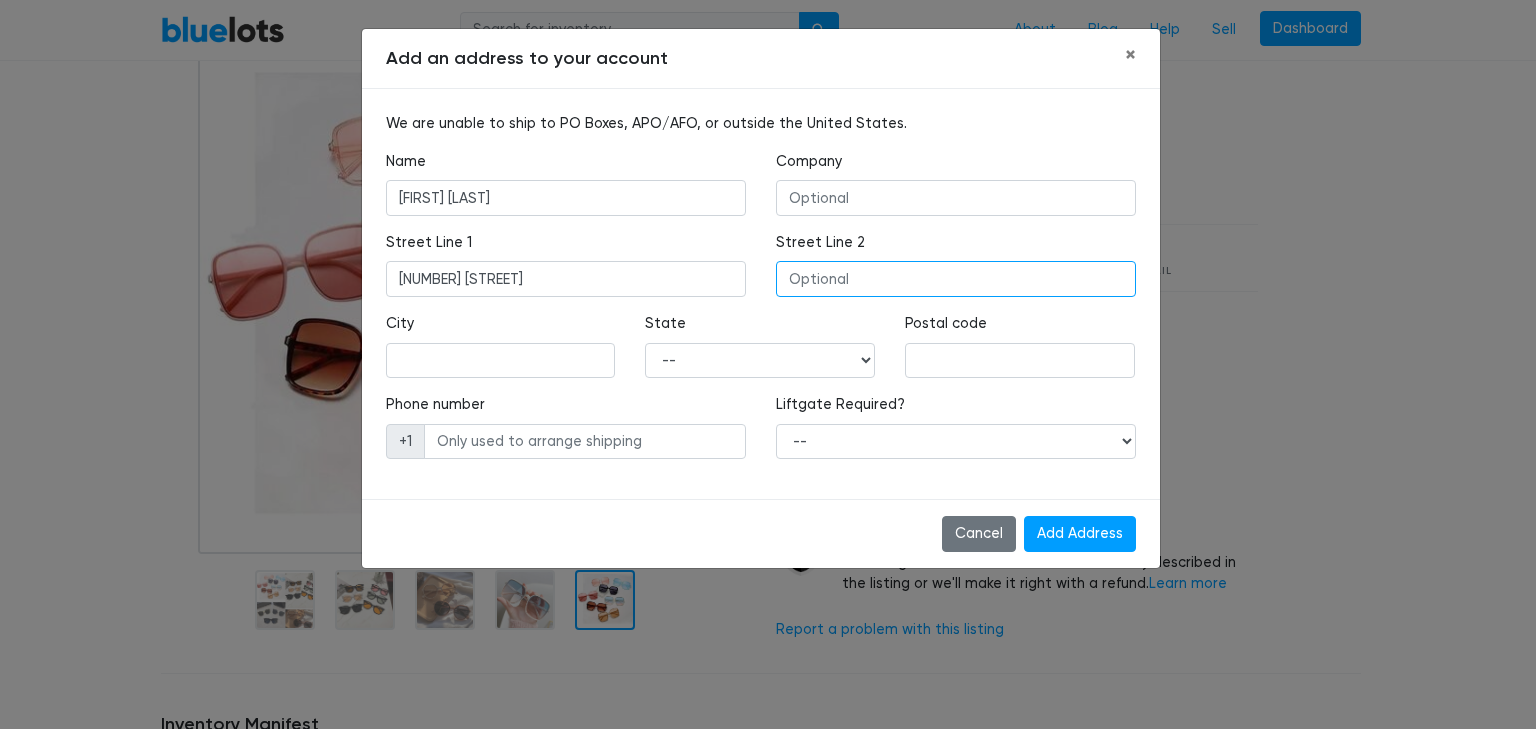 type on "[NUMBER] [STREET]" 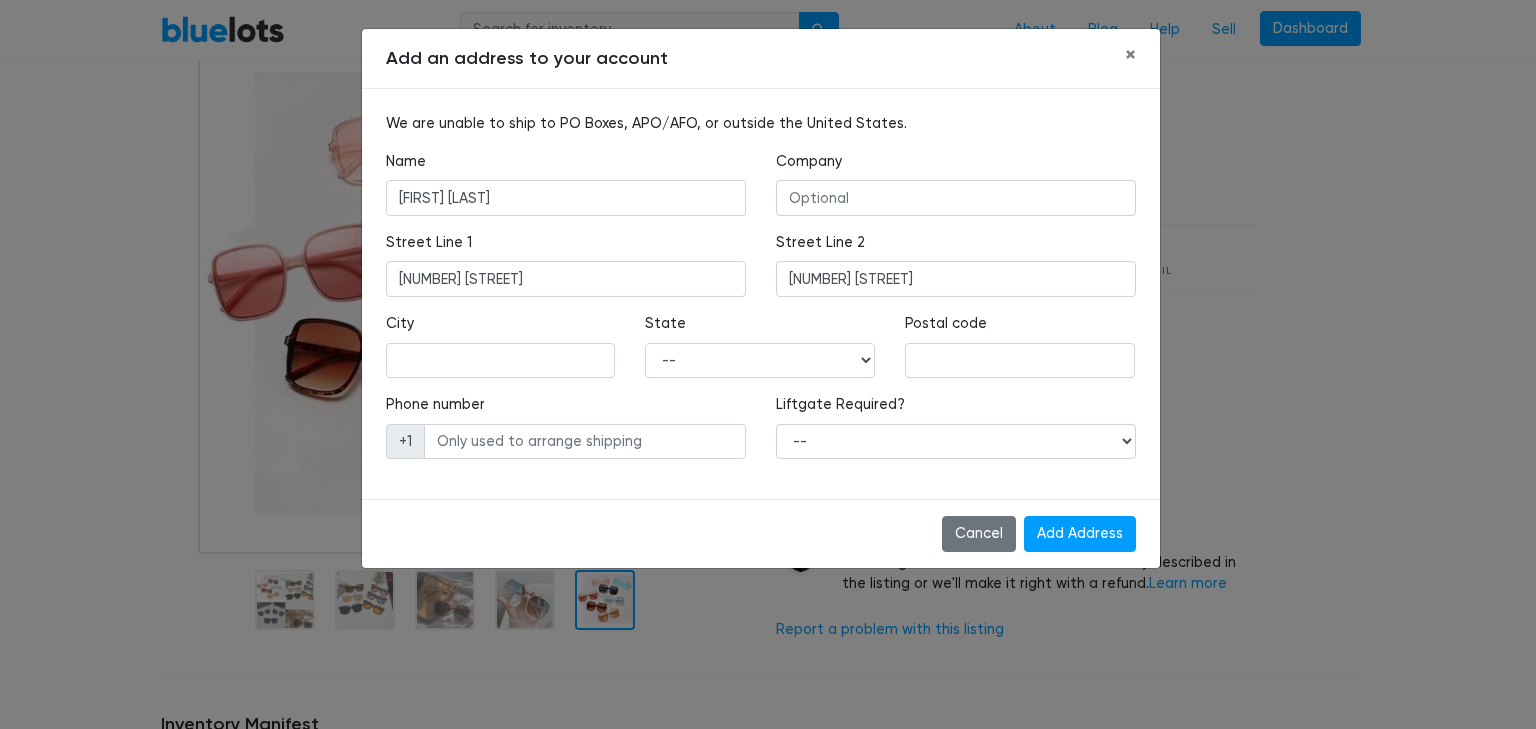 type on "AMHERSTBURG" 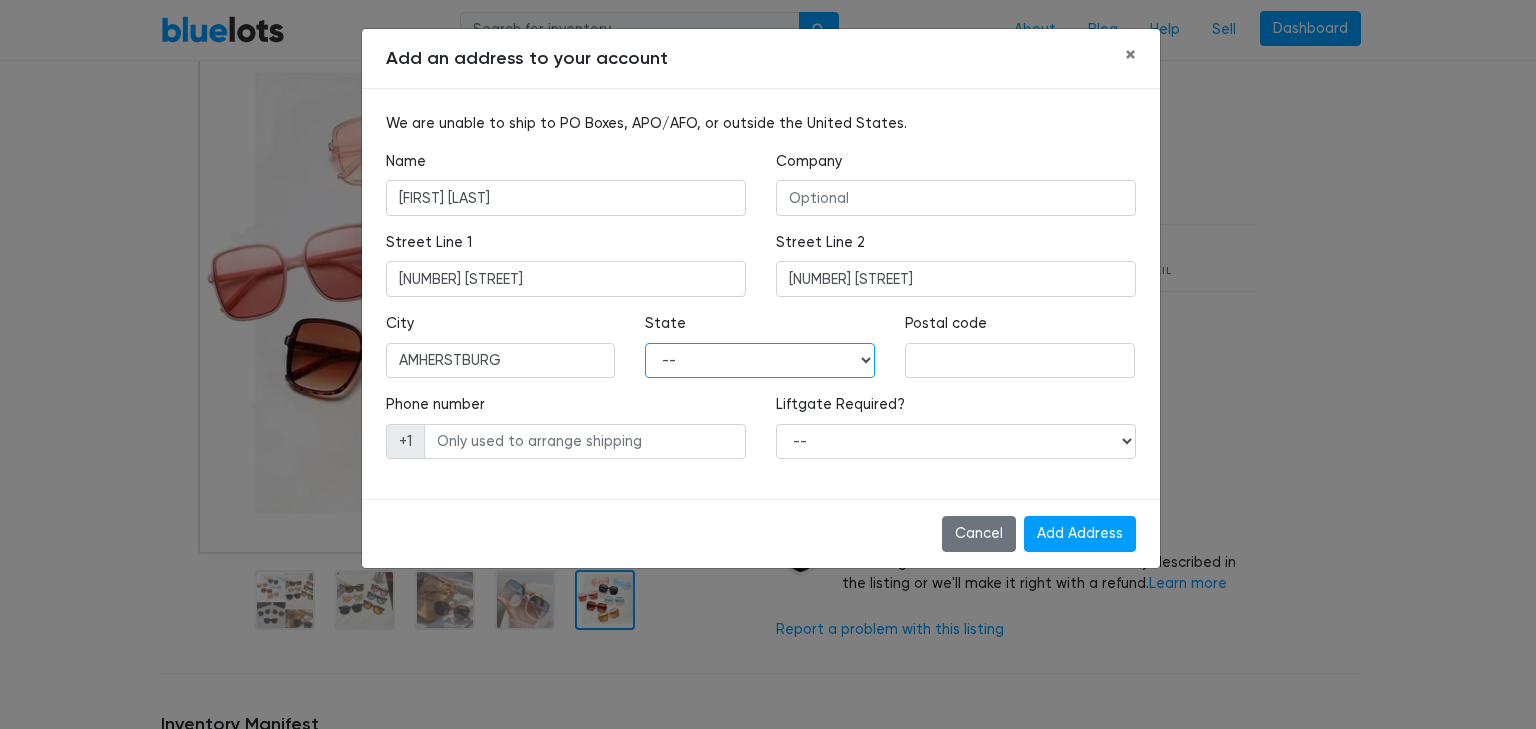 select on "MT" 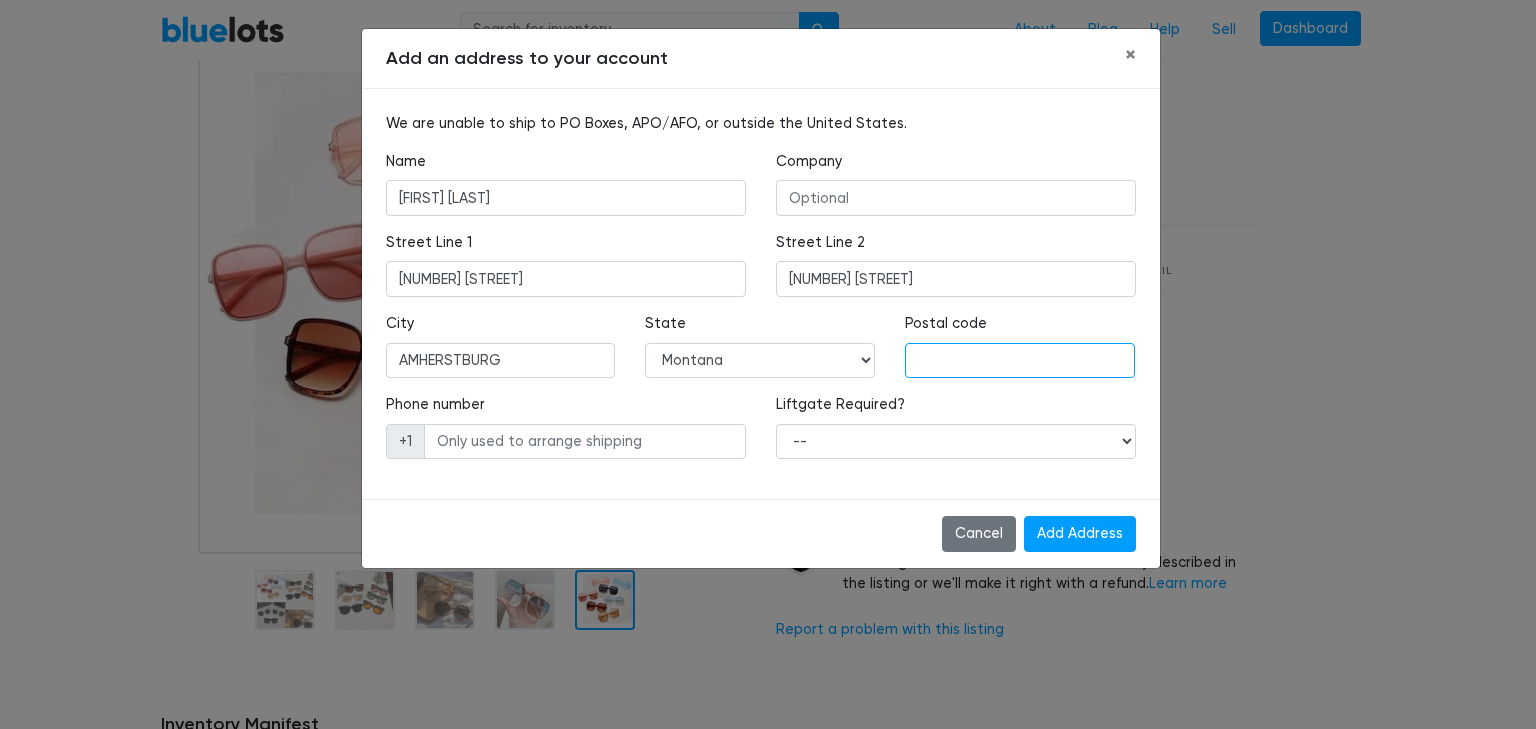 type on "N9V0H" 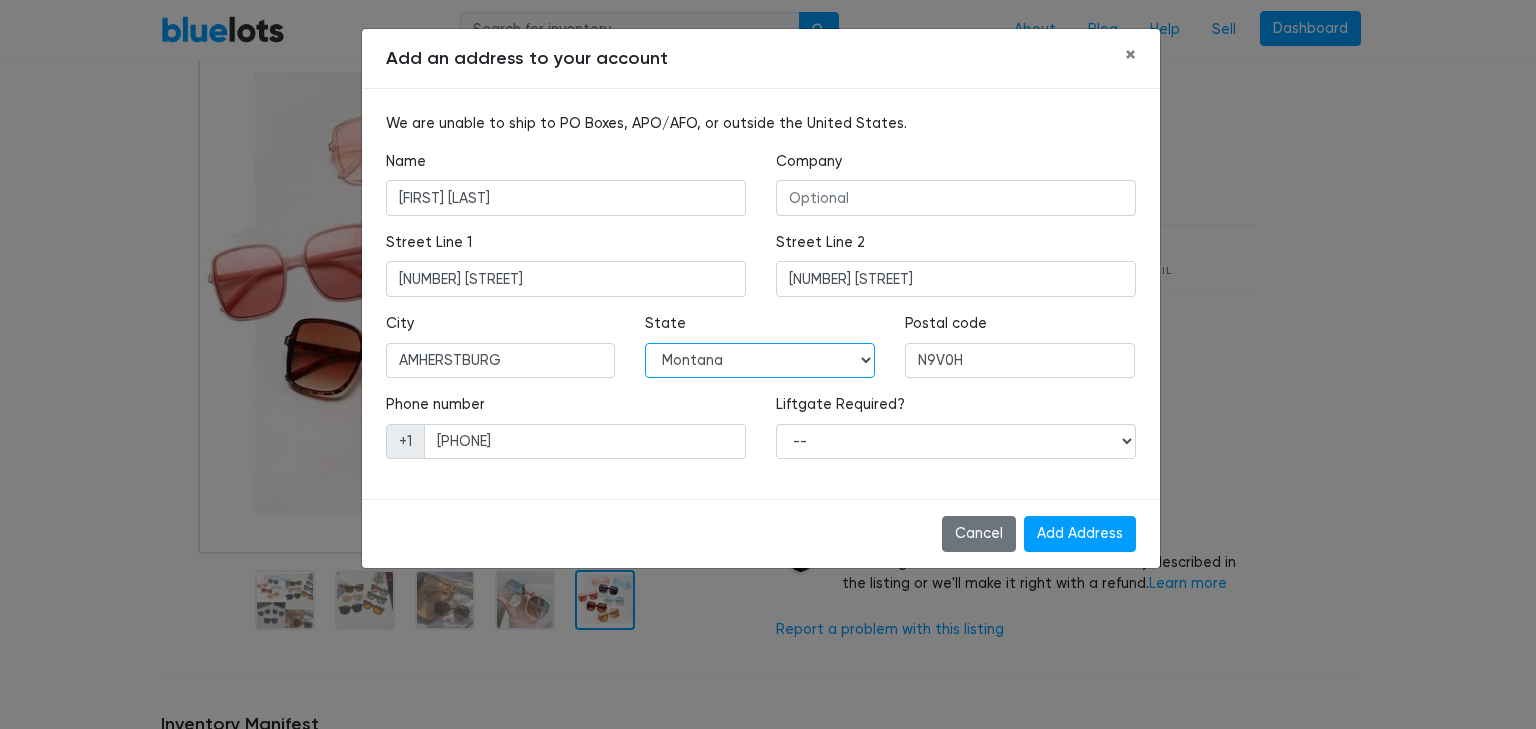 click on "--
Alabama
Alaska
Arizona
Arkansas
California
Colorado
Connecticut
Delaware
District of Columbia
Florida
Georgia
Hawaii
Idaho
Illinois
Indiana
Iowa
Kansas
Kentucky
Louisiana
Maine
Maryland
Massachusetts
Michigan
Minnesota
Mississippi
Missouri
Montana
Nebraska
Nevada
New Hampshire
New Jersey
New Mexico
New York
North Carolina
North Dakota
Ohio
Oklahoma
Oregon
Pennsylvania
Rhode Island
South Carolina
South Dakota
Tennessee
Texas
Utah
Vermont
Virginia
Washington
West Virginia
Wisconsin
Wyoming" at bounding box center [760, 361] 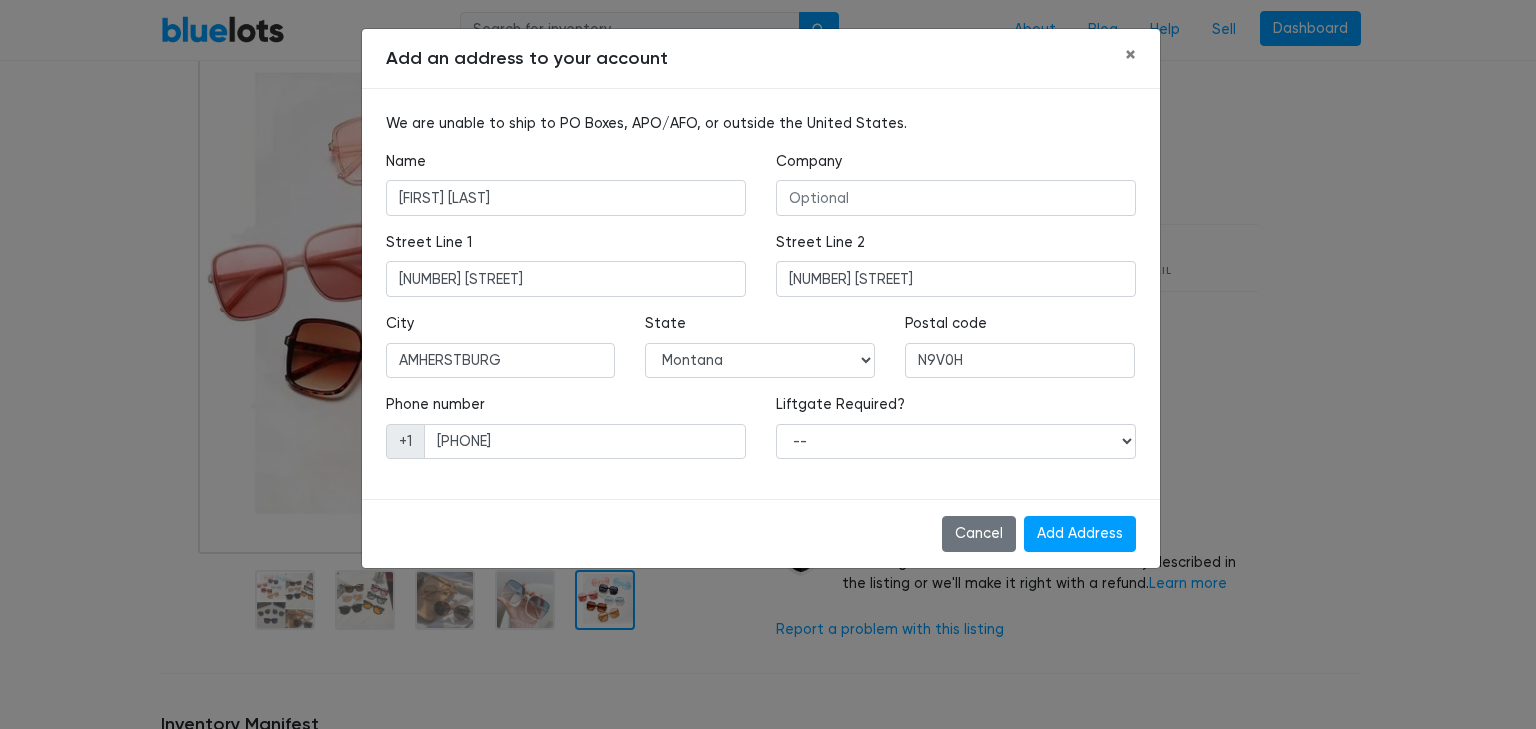 click on "We are unable to ship to PO Boxes, APO/AFO, or outside the United States.
Name
[FIRST] [LAST]
Company
Street Line 1
[NUMBER] [STREET]
Street Line 2
[NUMBER] [STREET]
City
[CITY]
State
--
[STATE]
[STATE]
[STATE]
[STATE]
[STATE]
[STATE]
[STATE]
[STATE]
[STATE]
[STATE]
[STATE]
[STATE]" at bounding box center (761, 294) 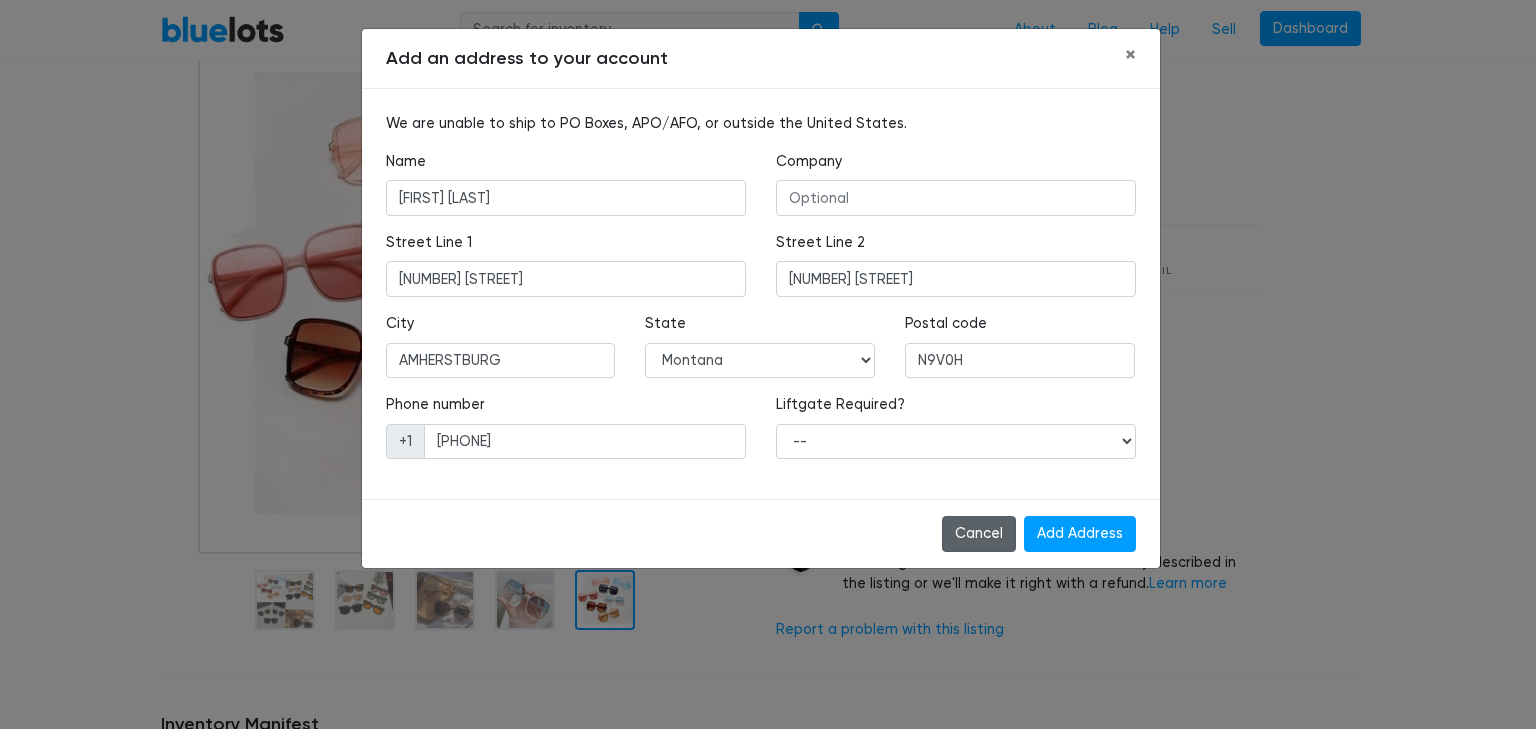 click on "Cancel" at bounding box center [979, 534] 